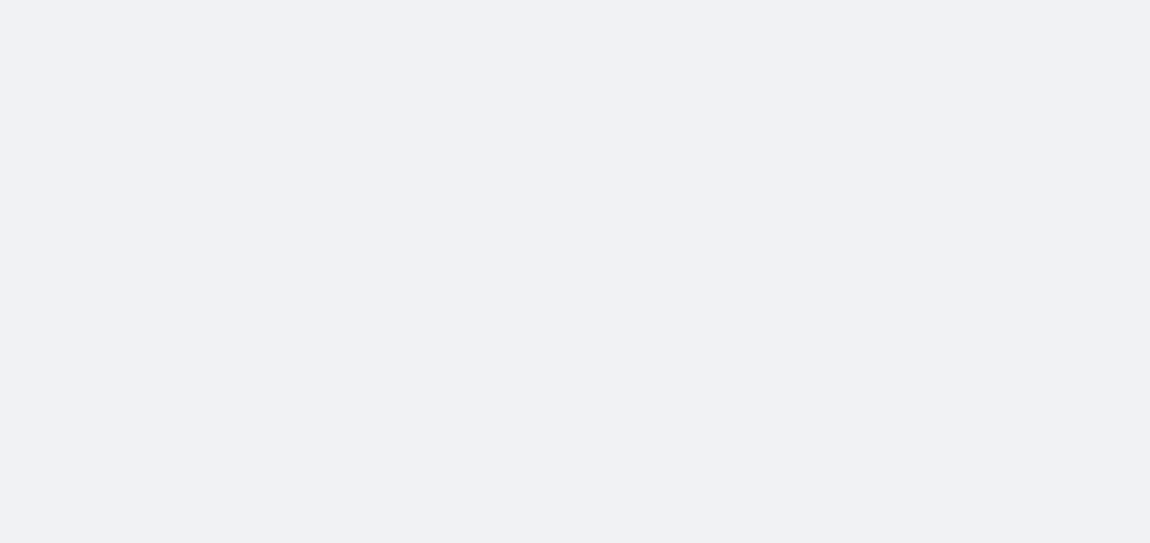 scroll, scrollTop: 0, scrollLeft: 0, axis: both 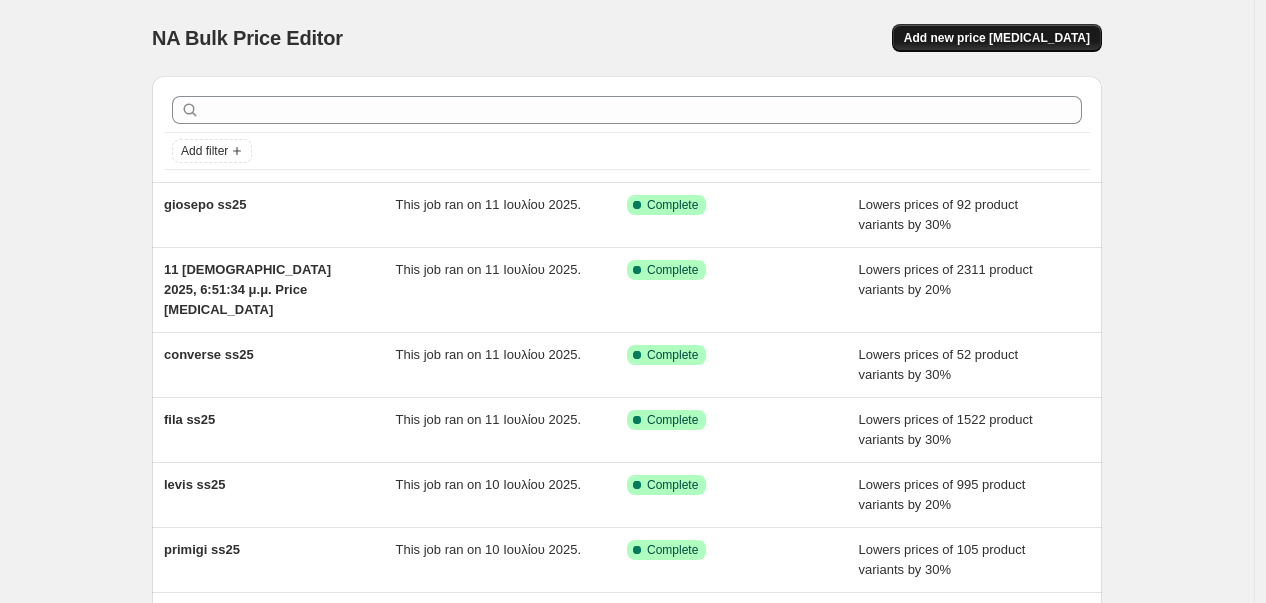 click on "Add new price [MEDICAL_DATA]" at bounding box center [997, 38] 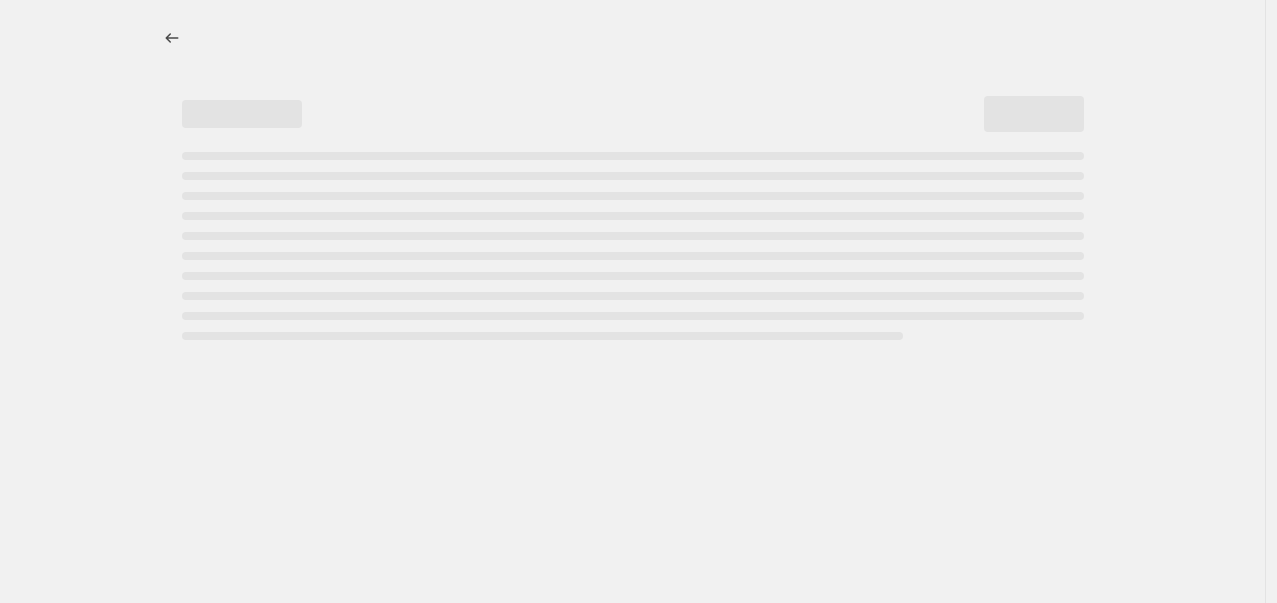 select on "percentage" 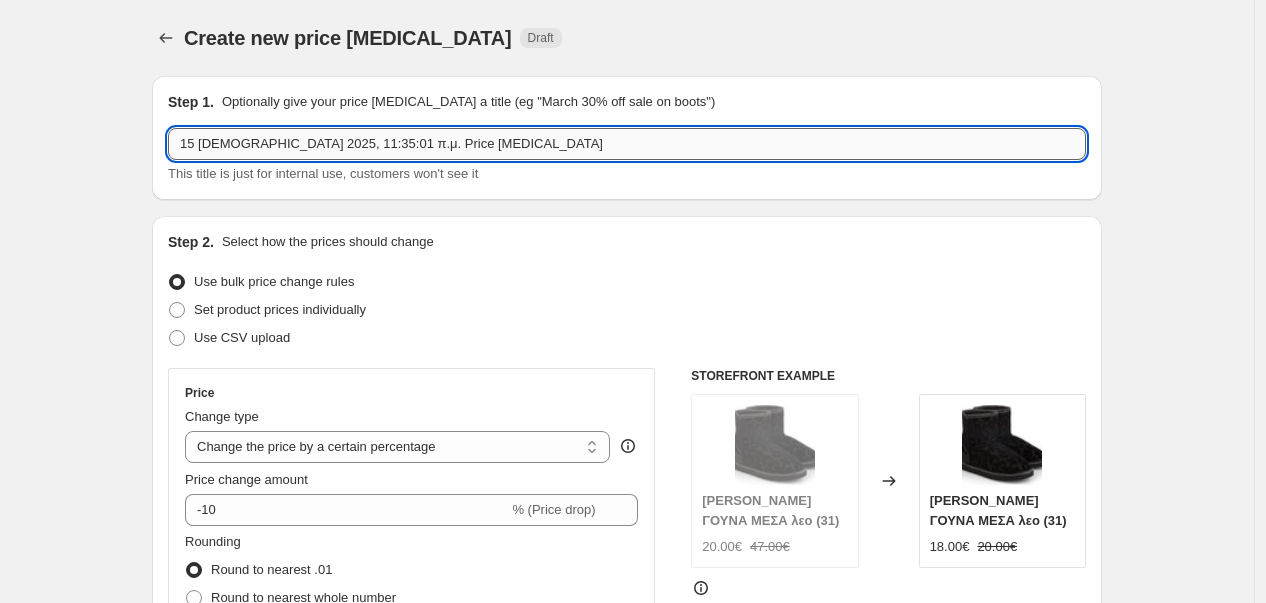 click on "15 [DEMOGRAPHIC_DATA] 2025, 11:35:01 π.μ. Price [MEDICAL_DATA]" at bounding box center (627, 144) 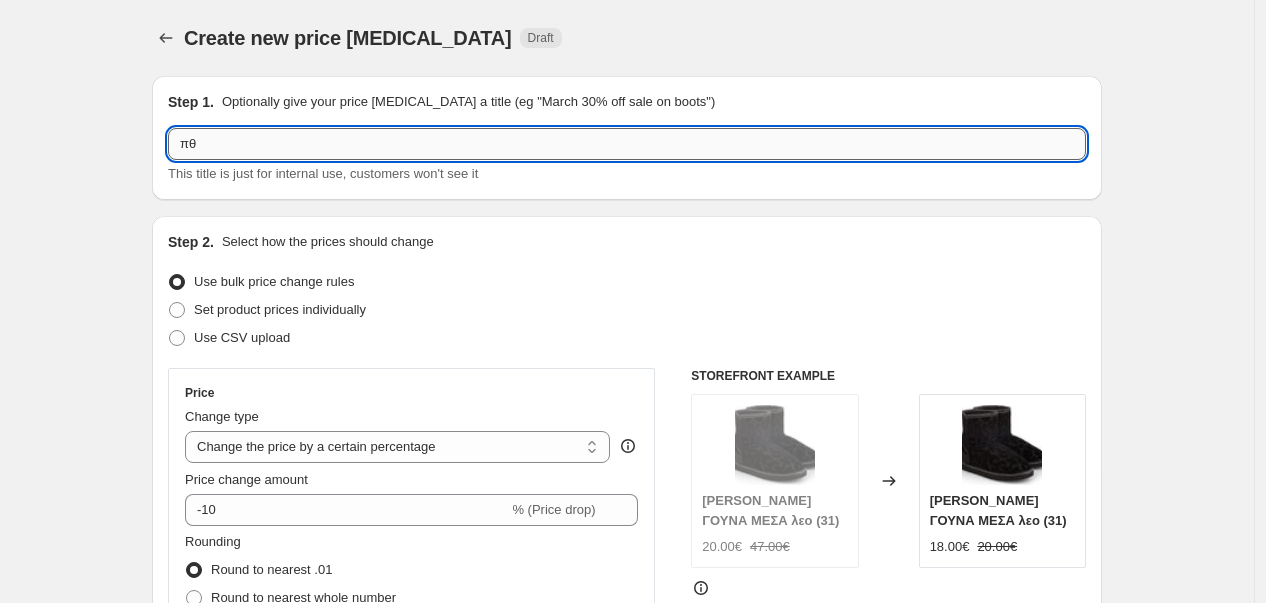 type on "π" 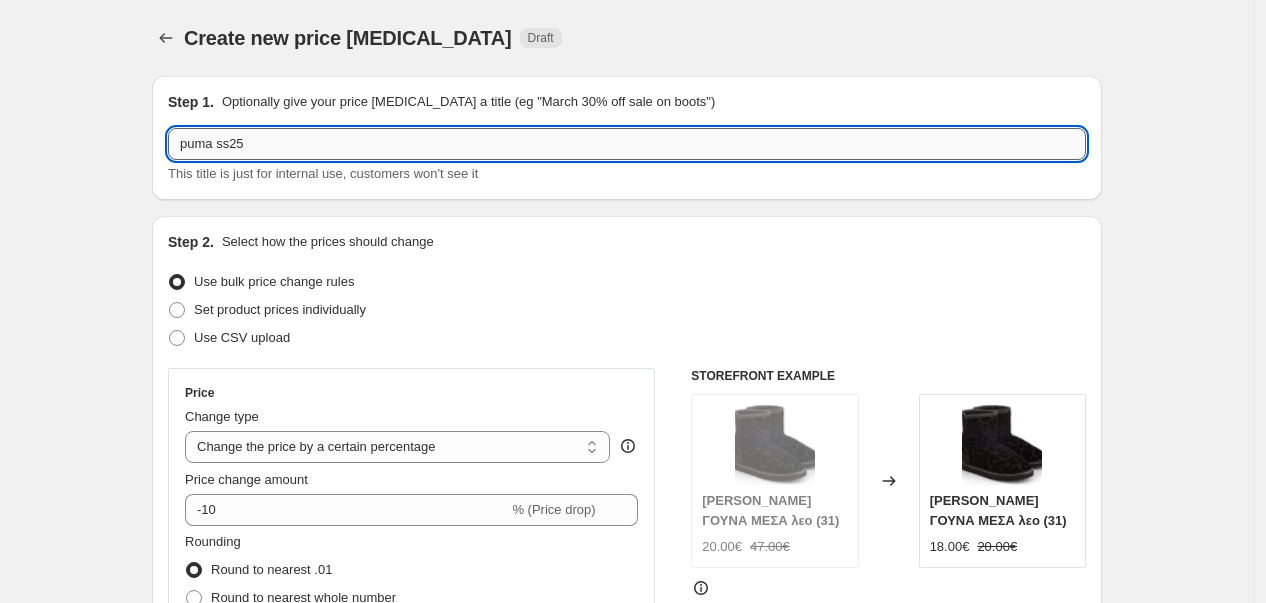 type on "puma ss25" 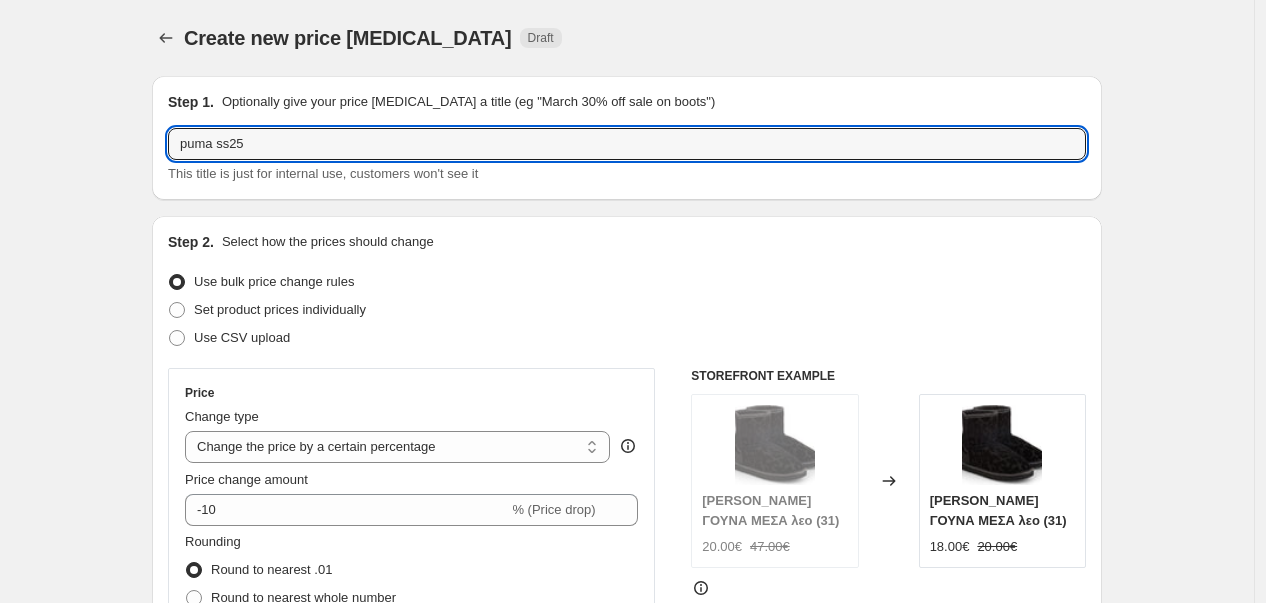 drag, startPoint x: 64, startPoint y: 212, endPoint x: 85, endPoint y: 210, distance: 21.095022 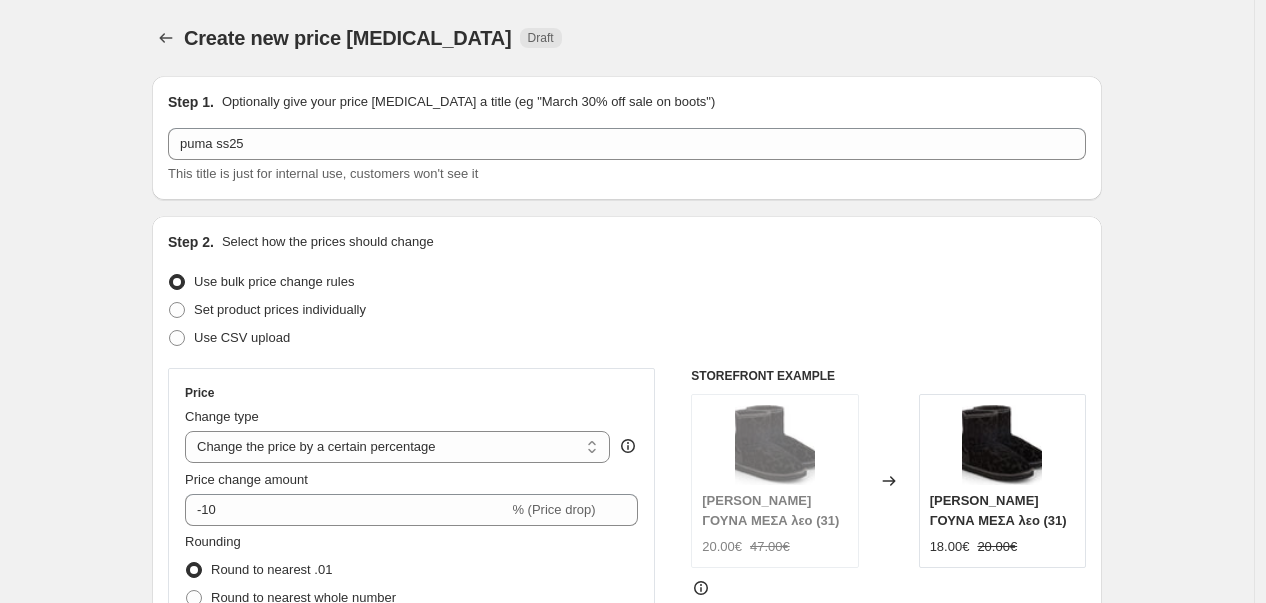 click on "Create new price [MEDICAL_DATA]. This page is ready Create new price [MEDICAL_DATA] Draft Step 1. Optionally give your price [MEDICAL_DATA] a title (eg "March 30% off sale on boots") puma ss25 This title is just for internal use, customers won't see it Step 2. Select how the prices should change Use bulk price change rules Set product prices individually Use CSV upload Price Change type Change the price to a certain amount Change the price by a certain amount Change the price by a certain percentage Change the price to the current compare at price (price before sale) Change the price by a certain amount relative to the compare at price Change the price by a certain percentage relative to the compare at price Don't change the price Change the price by a certain percentage relative to the cost per item Change price to certain cost margin Change the price by a certain percentage Price change amount -10 % (Price drop) Rounding Round to nearest .01 Round to nearest whole number End prices in .99 End prices in a certain number" at bounding box center (627, 1002) 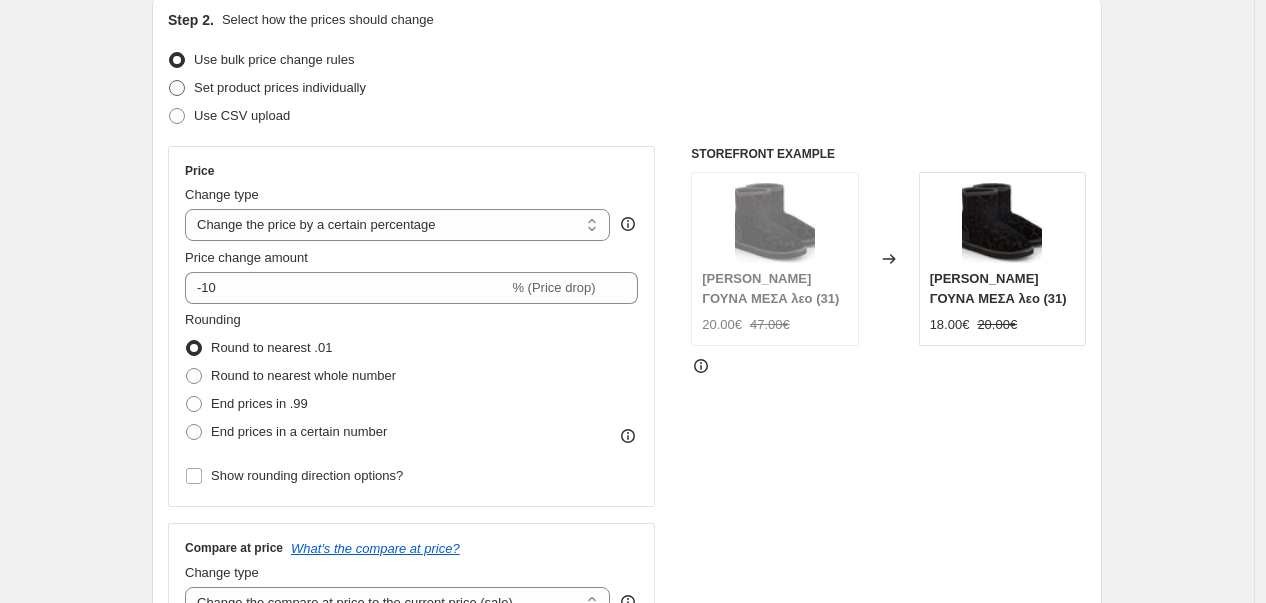 click on "Set product prices individually" at bounding box center (280, 87) 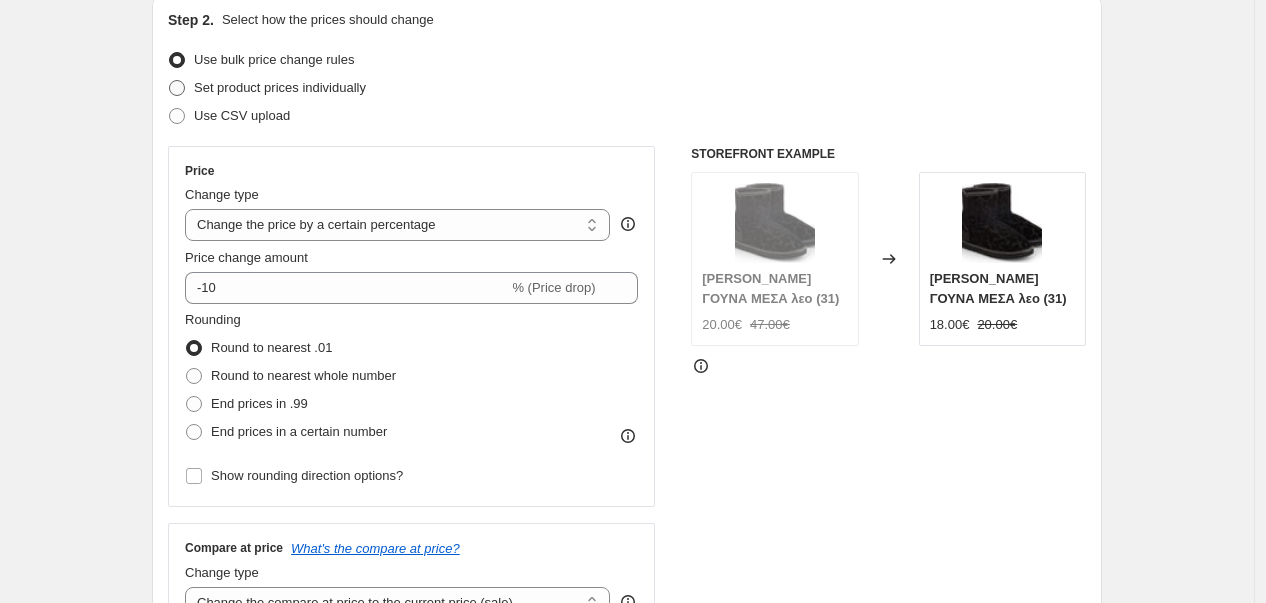 radio on "true" 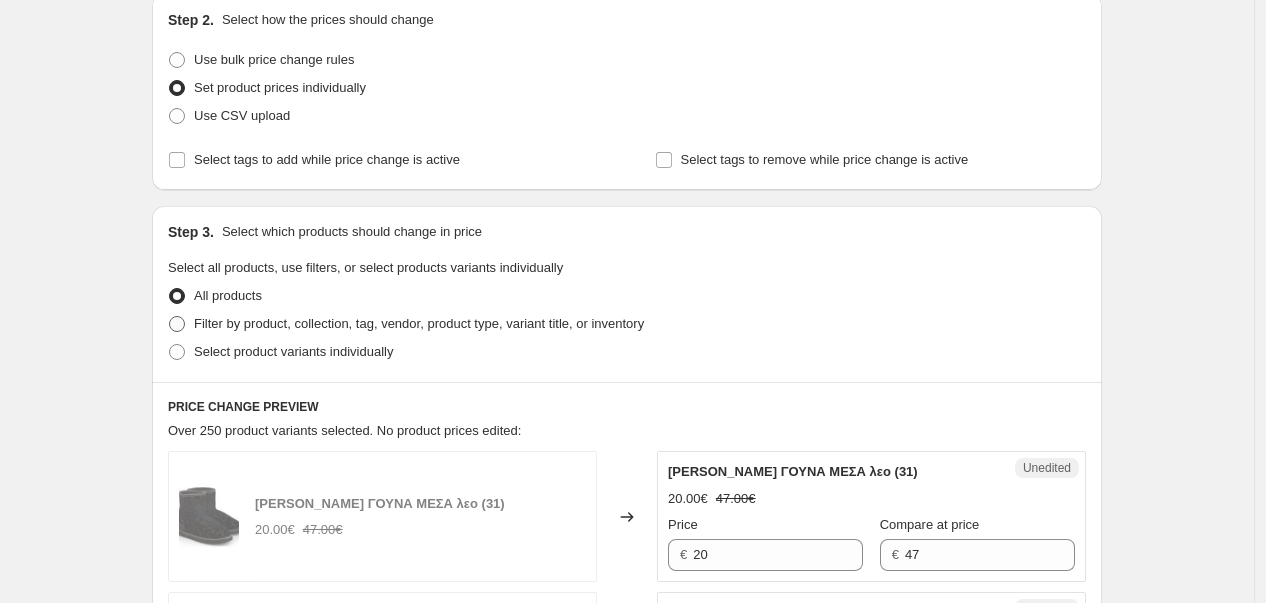 click on "Filter by product, collection, tag, vendor, product type, variant title, or inventory" at bounding box center (419, 323) 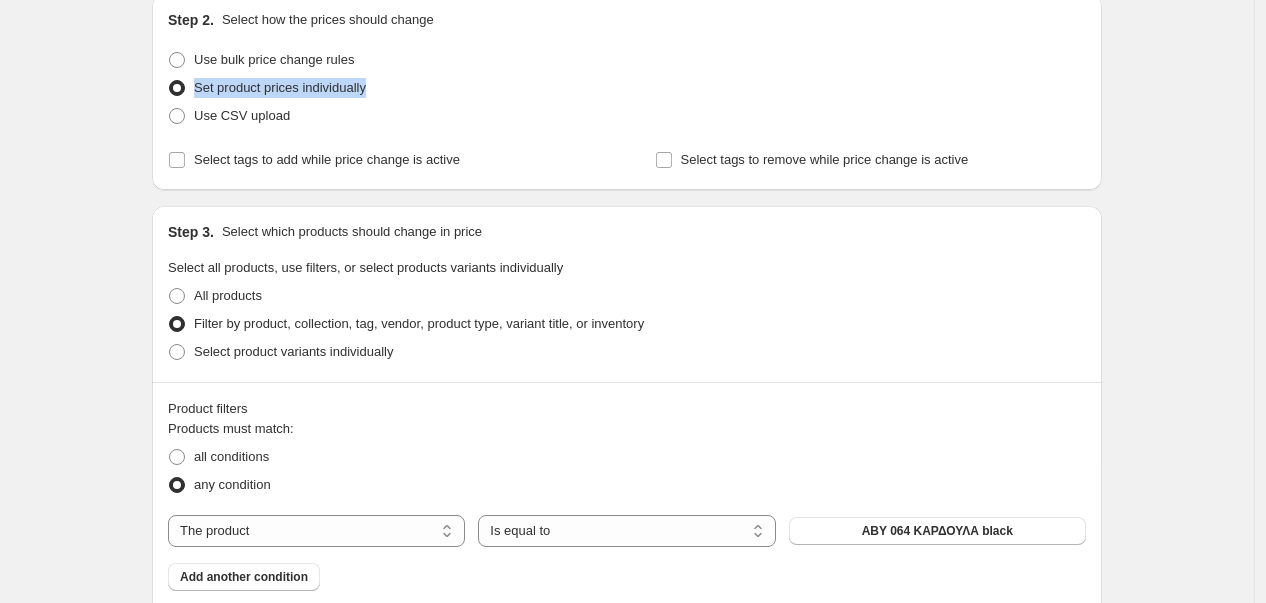 drag, startPoint x: 400, startPoint y: 78, endPoint x: 196, endPoint y: 94, distance: 204.6265 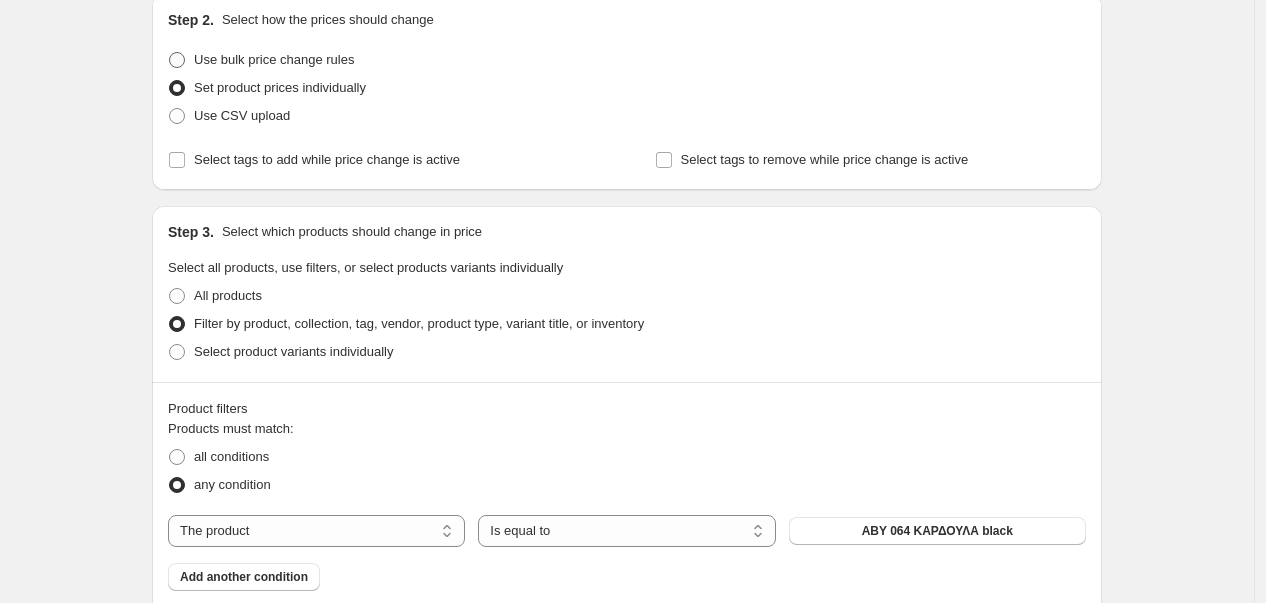 click on "Use bulk price change rules" at bounding box center (261, 60) 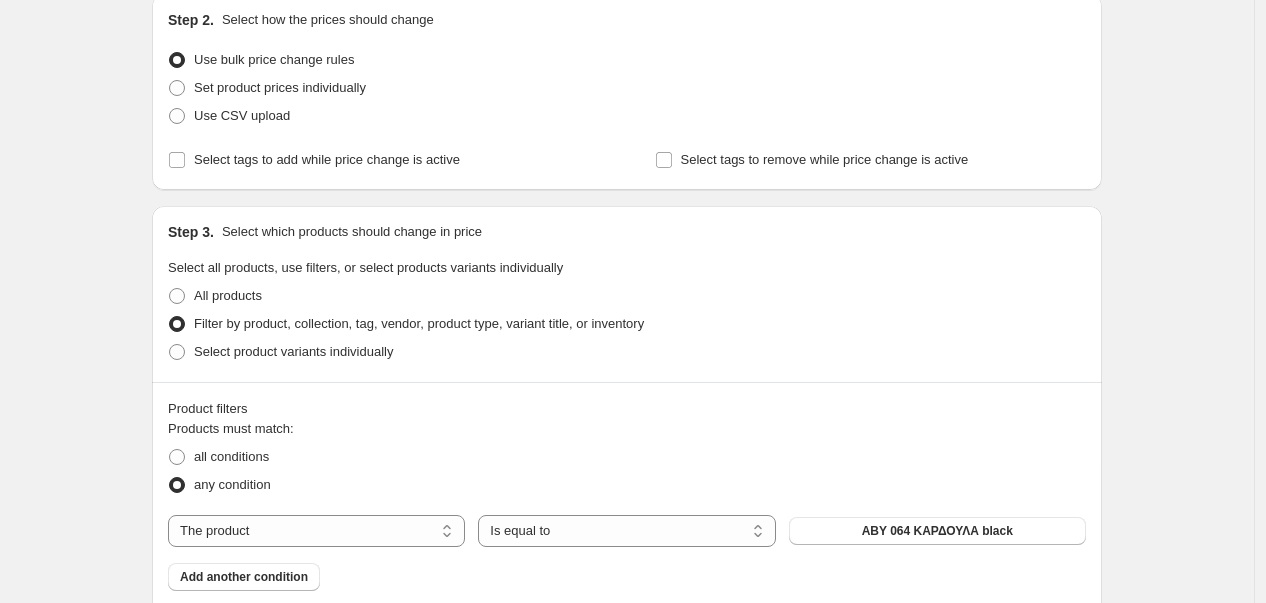 select on "percentage" 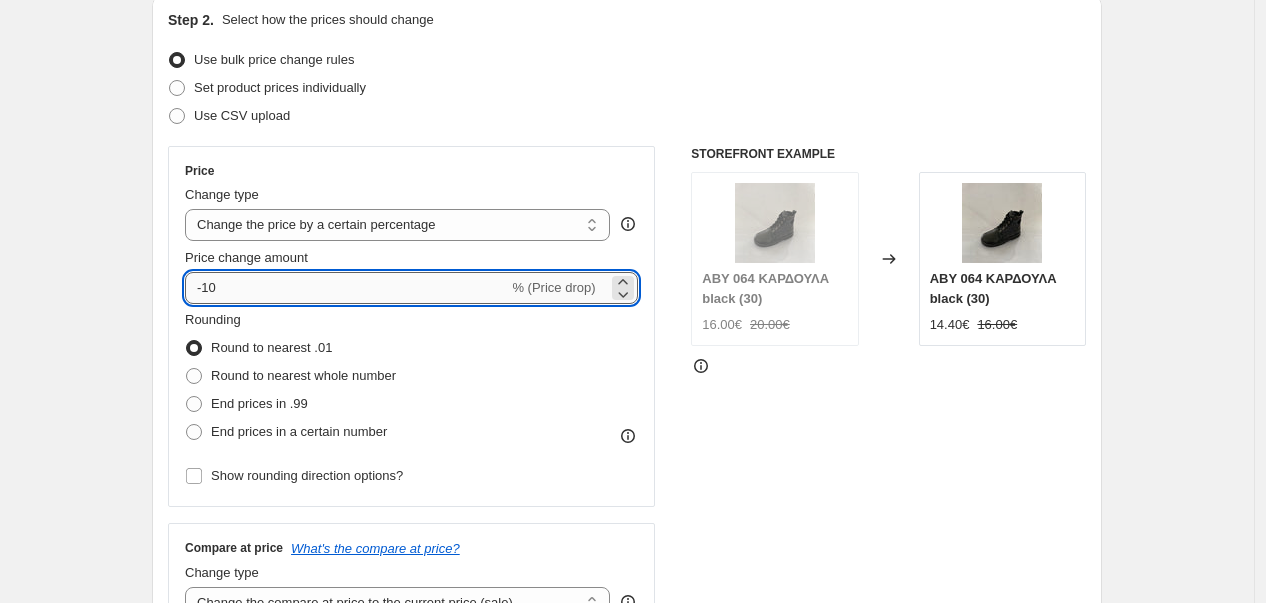 click on "-10" at bounding box center [346, 288] 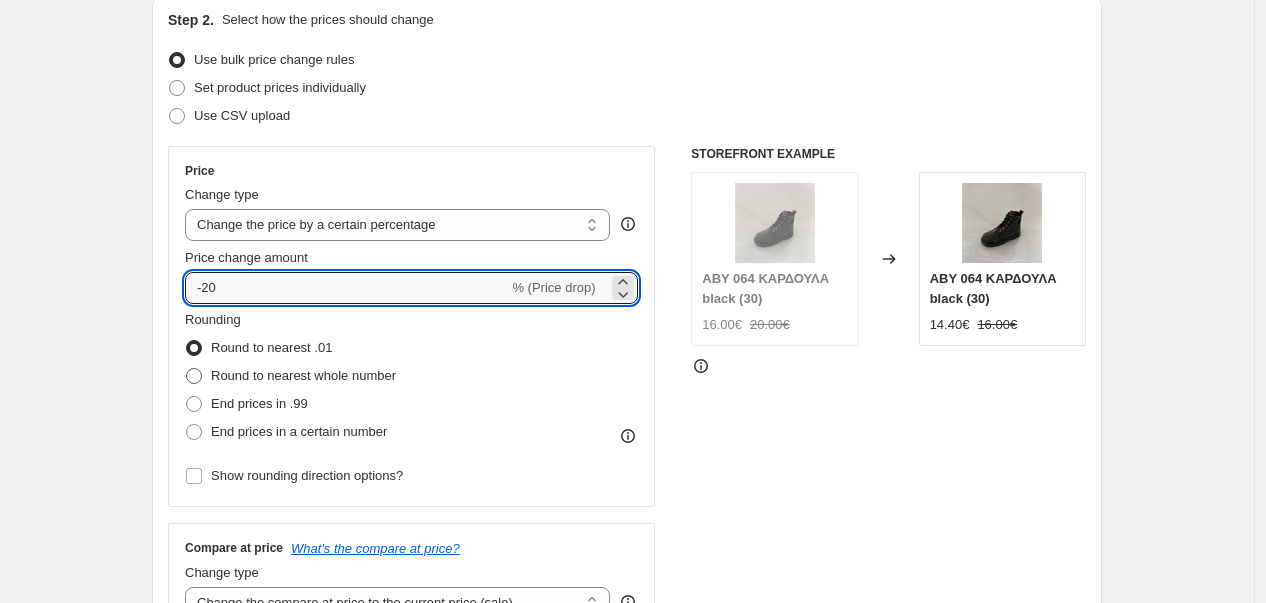 type on "-20" 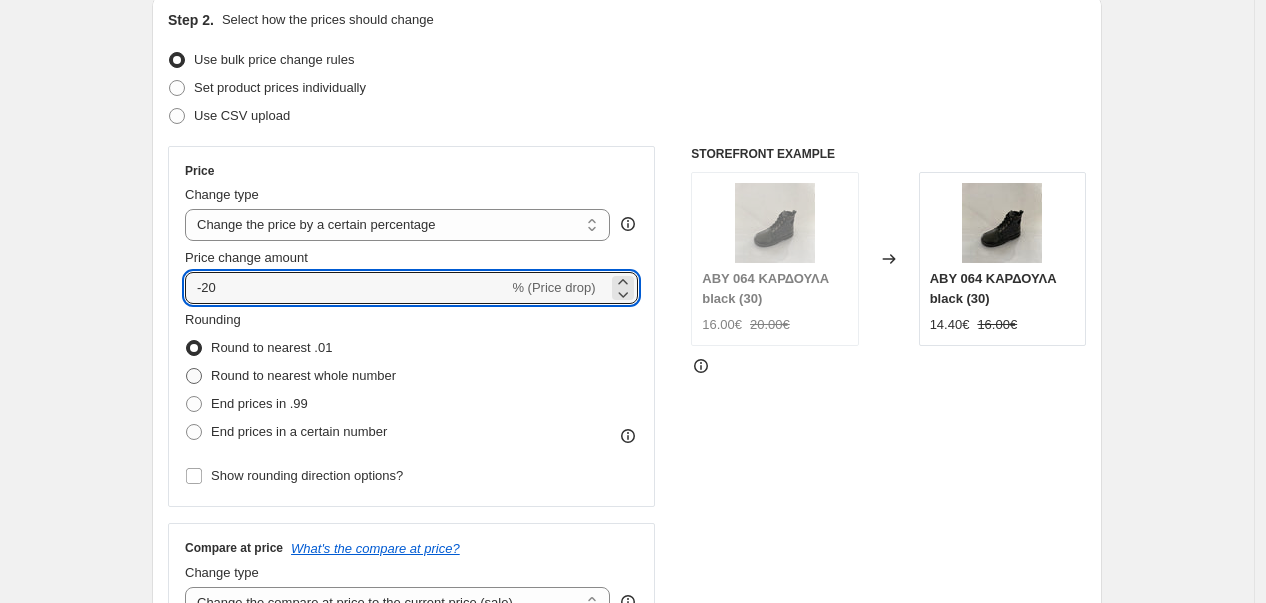 radio on "true" 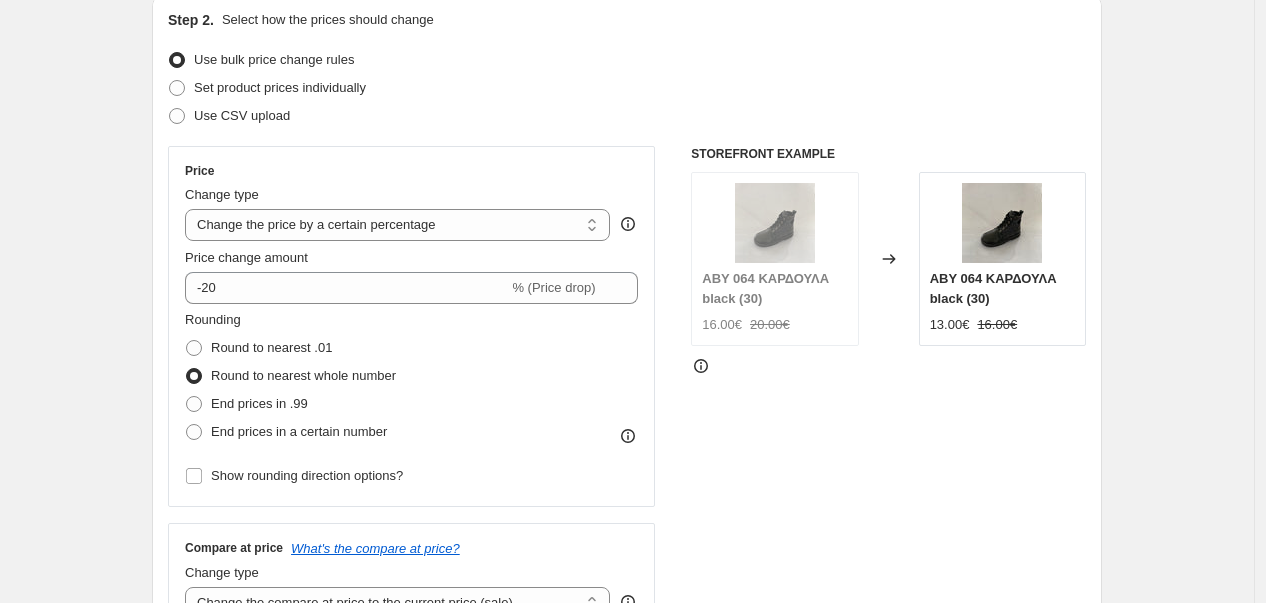 click on "Step 1. Optionally give your price [MEDICAL_DATA] a title (eg "March 30% off sale on boots") puma ss25 This title is just for internal use, customers won't see it Step 2. Select how the prices should change Use bulk price change rules Set product prices individually Use CSV upload Price Change type Change the price to a certain amount Change the price by a certain amount Change the price by a certain percentage Change the price to the current compare at price (price before sale) Change the price by a certain amount relative to the compare at price Change the price by a certain percentage relative to the compare at price Don't change the price Change the price by a certain percentage relative to the cost per item Change price to certain cost margin Change the price by a certain percentage Price change amount -20 % (Price drop) Rounding Round to nearest .01 Round to nearest whole number End prices in .99 End prices in a certain number Show rounding direction options? Compare at price What's the compare at price?" at bounding box center [619, 675] 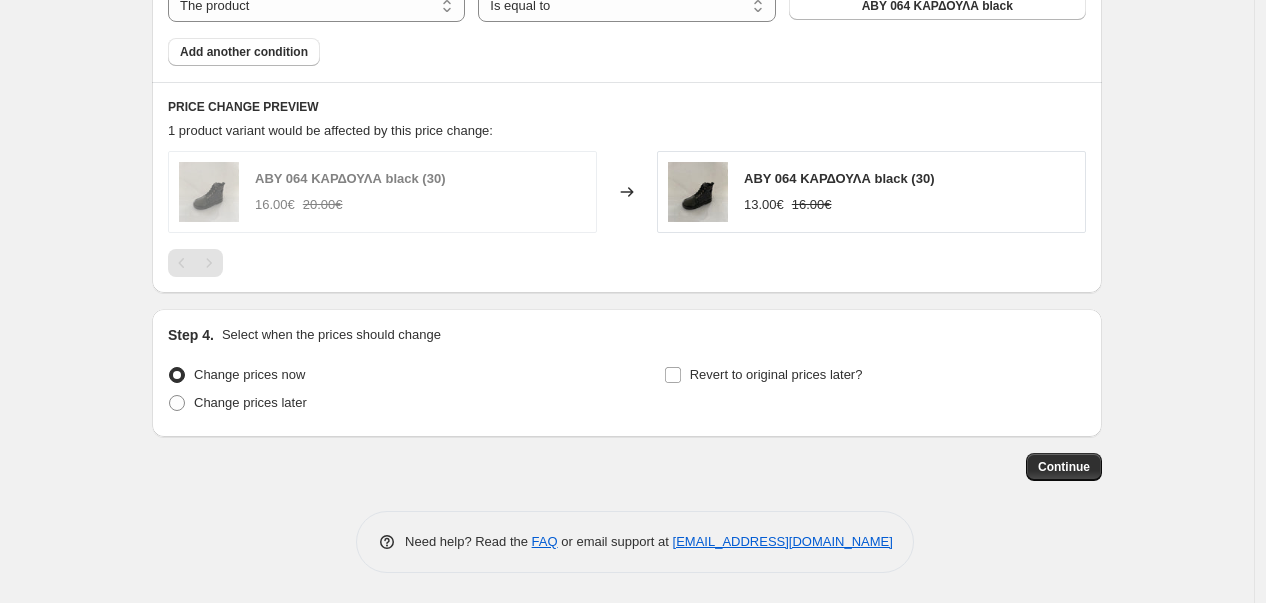 scroll, scrollTop: 1032, scrollLeft: 0, axis: vertical 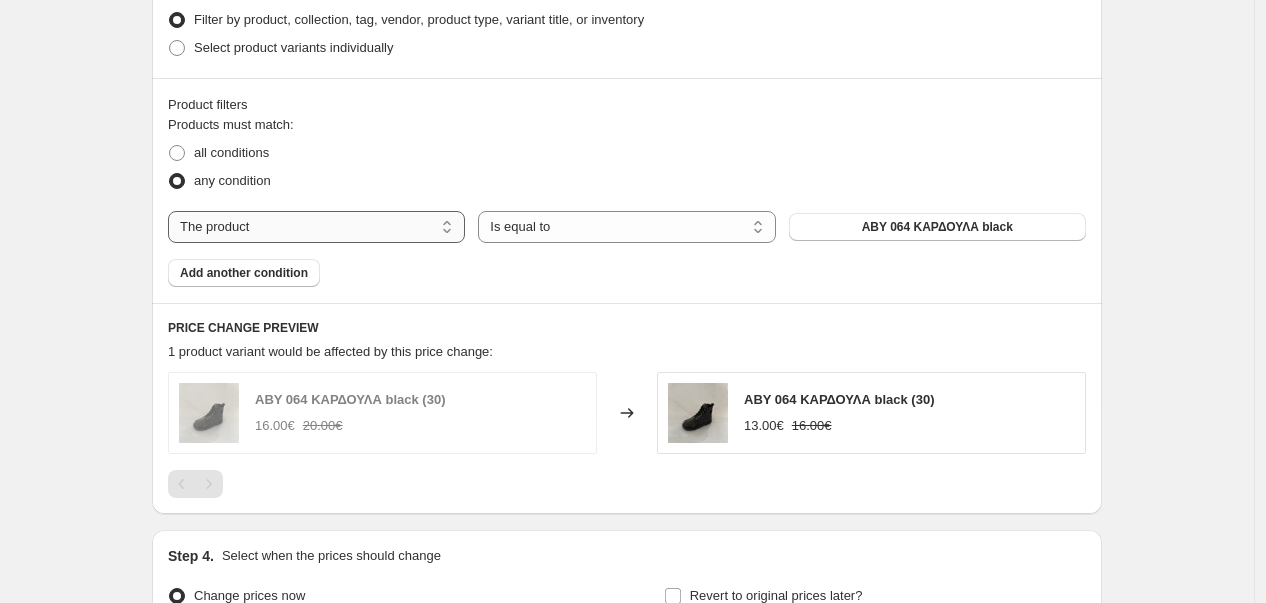 click on "The product The product's collection The product's tag The product's vendor The product's type The product's status The variant's title Inventory quantity" at bounding box center (316, 227) 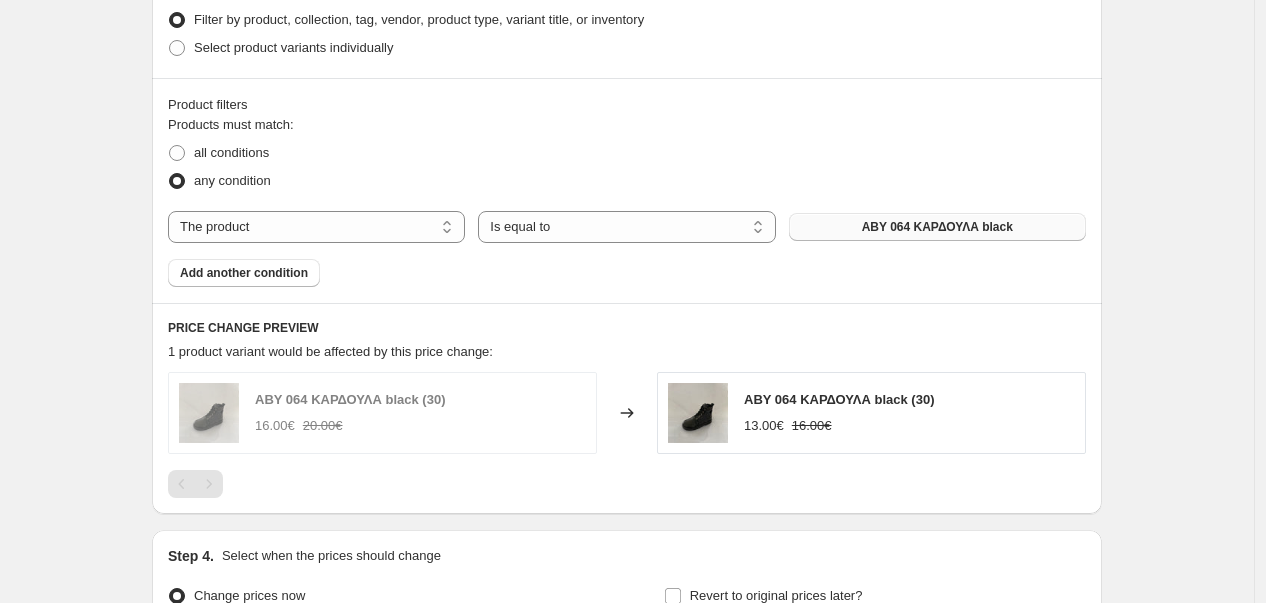 click on "ABY 064 ΚΑΡΔΟΥΛΑ black" at bounding box center (937, 227) 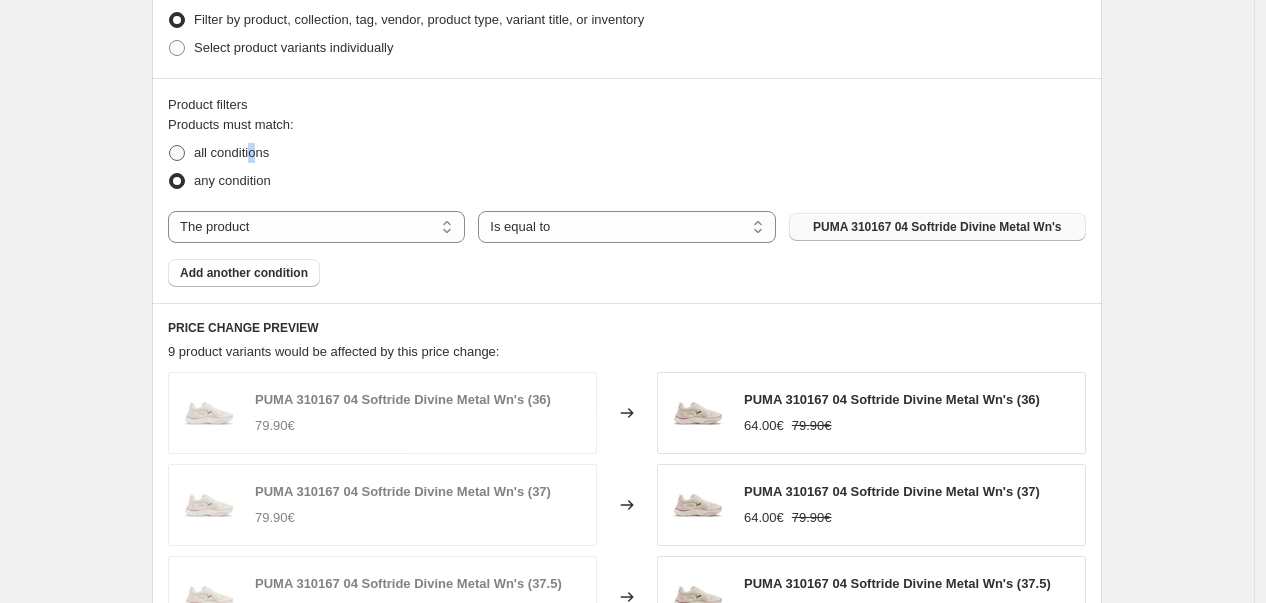 click on "all conditions" at bounding box center [231, 152] 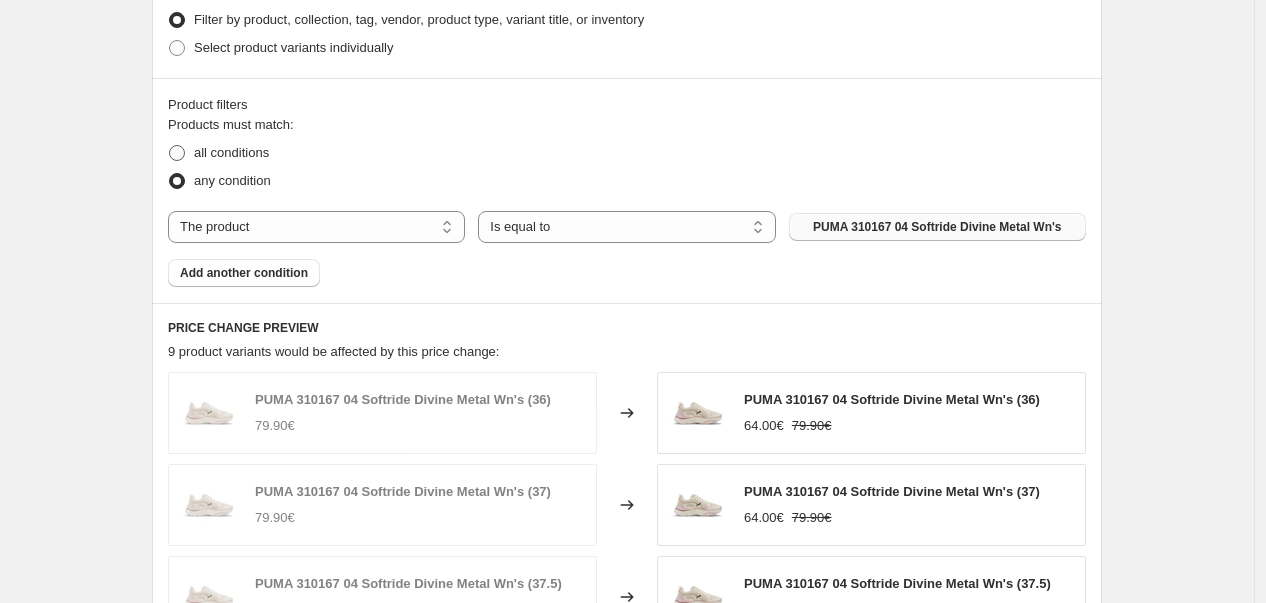 click at bounding box center [177, 153] 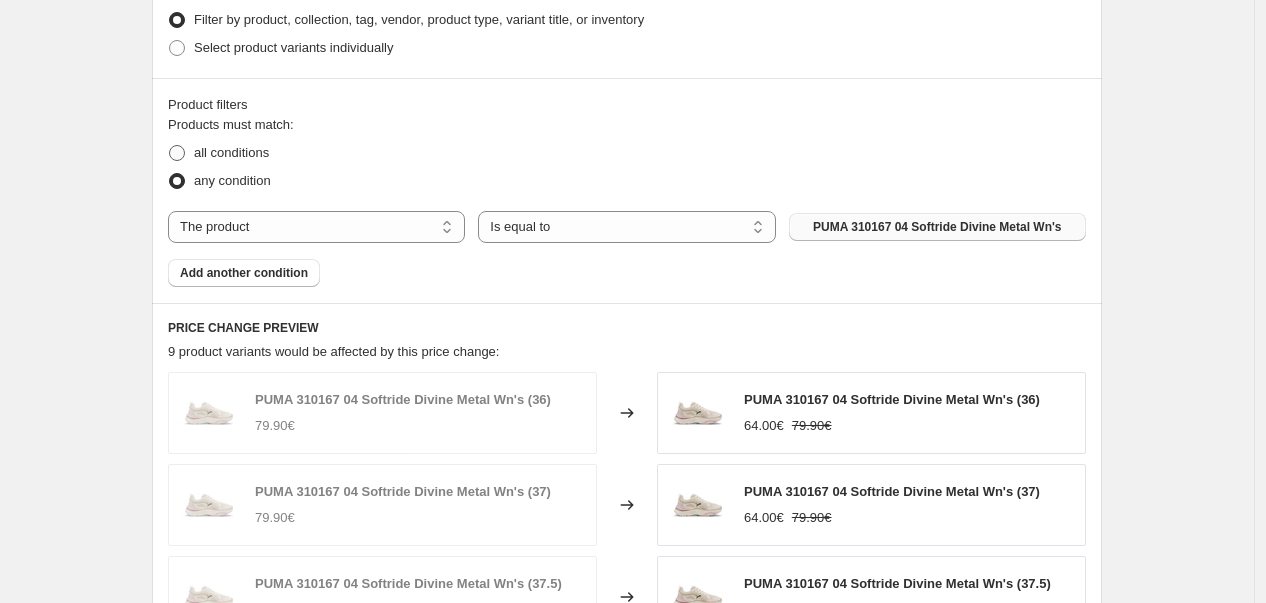 radio on "true" 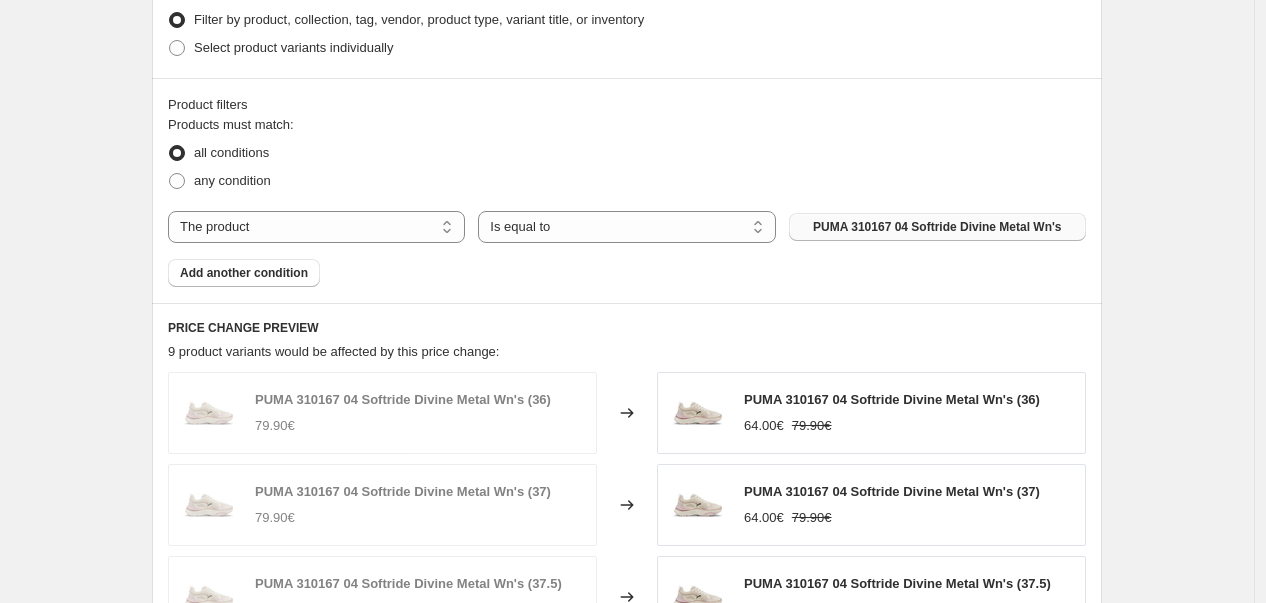 click on "PUMA 310167 04 Softride Divine Metal Wn's" at bounding box center (937, 227) 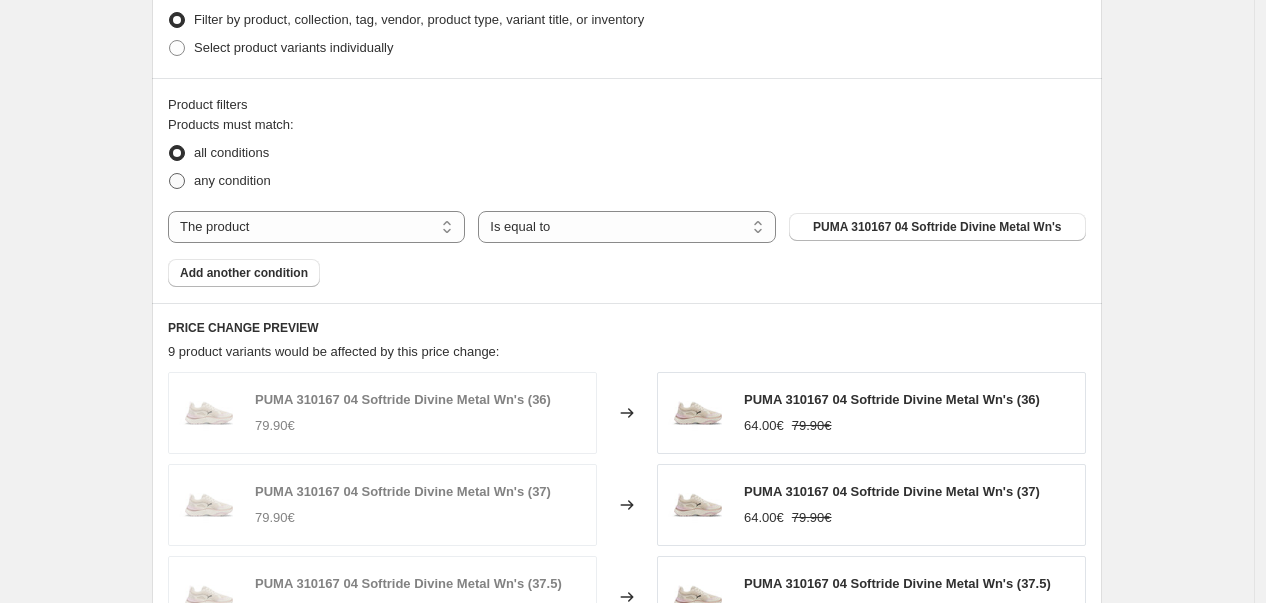 click at bounding box center (177, 181) 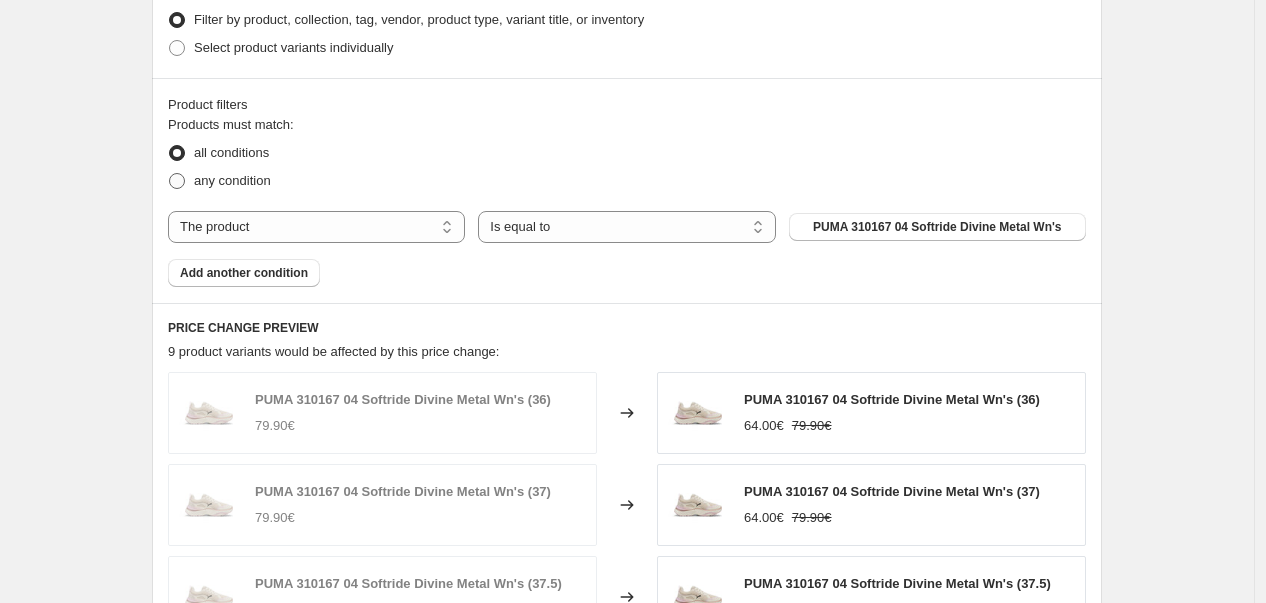 radio on "true" 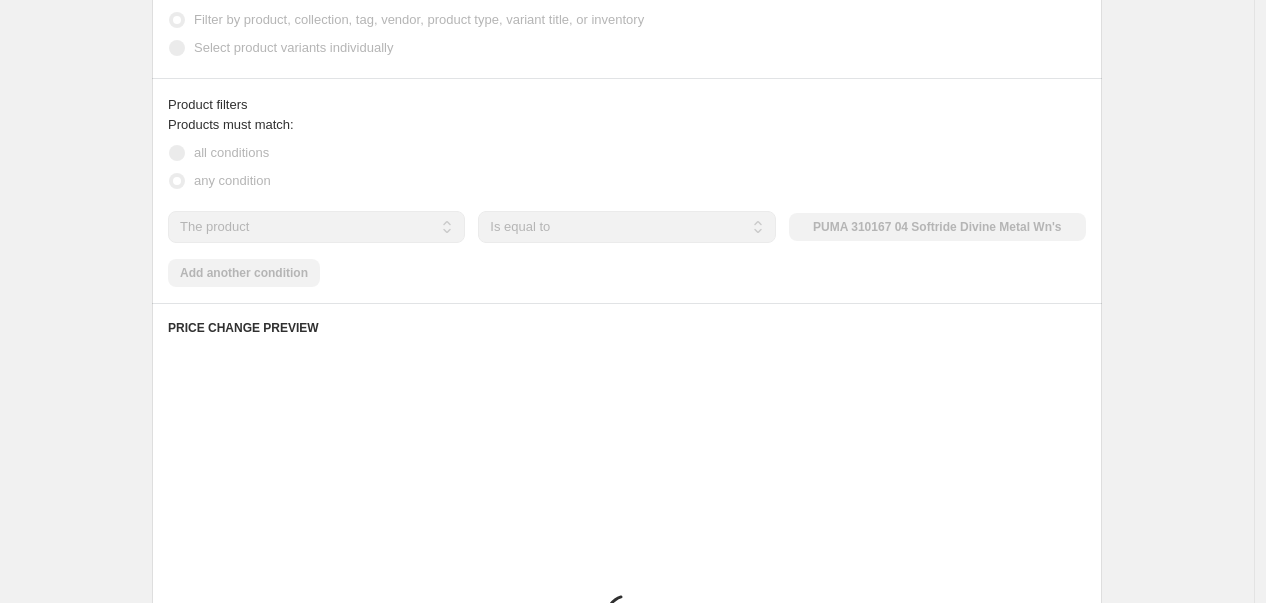 click at bounding box center (177, 153) 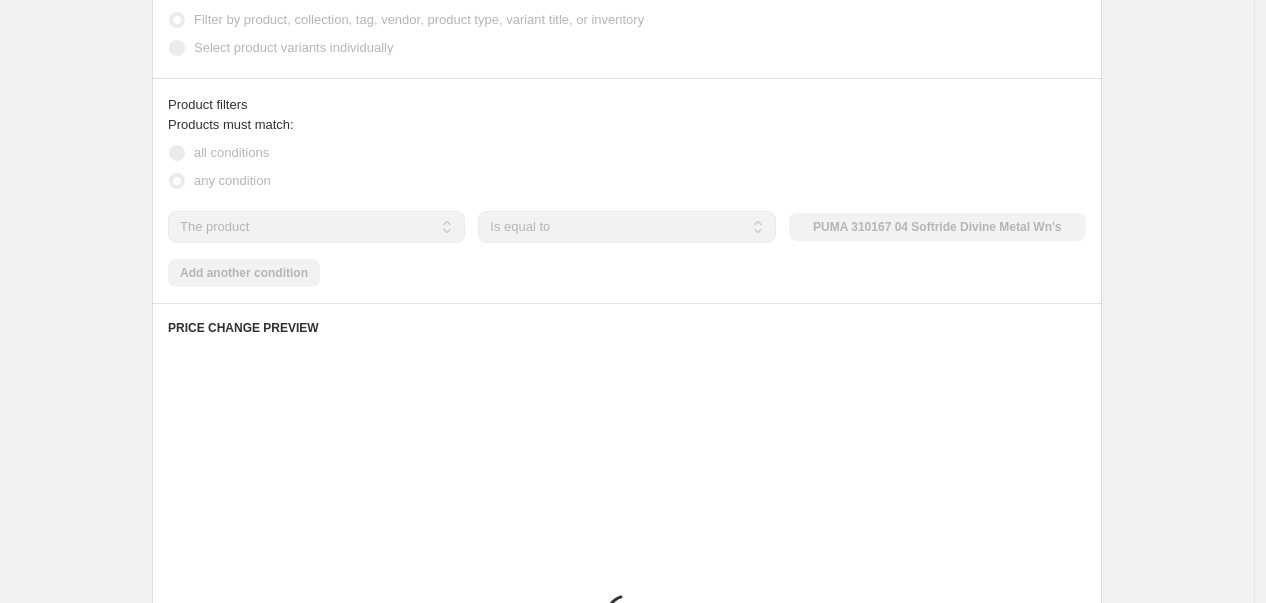 radio on "true" 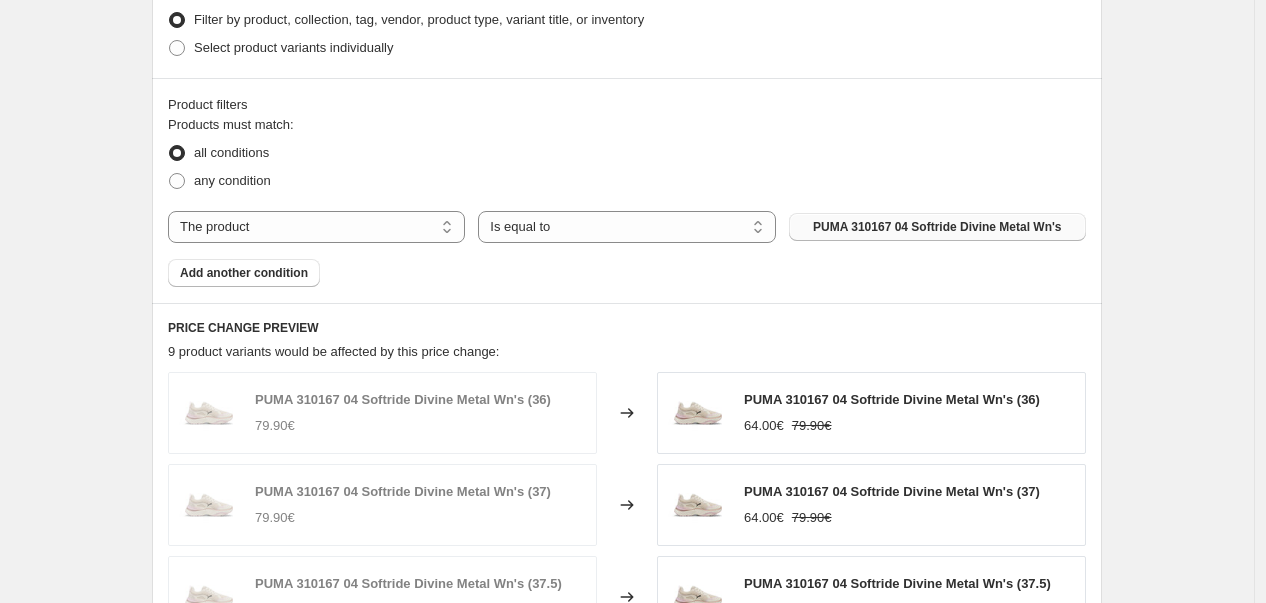 click on "PUMA 310167 04 Softride Divine Metal Wn's" at bounding box center [937, 227] 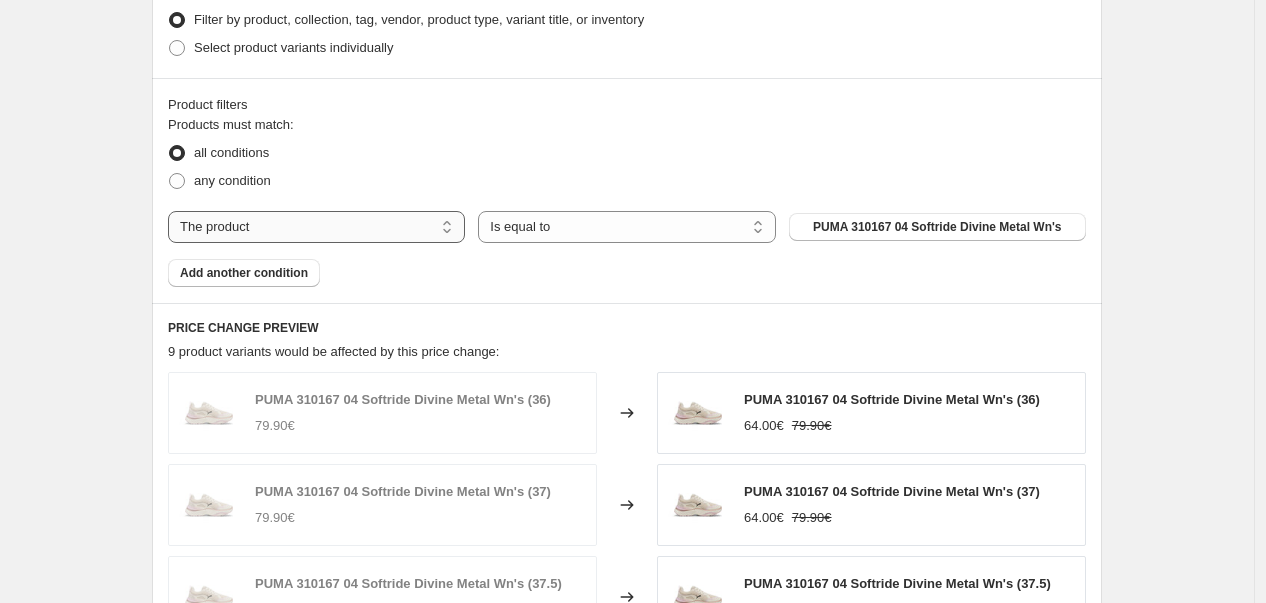 click on "The product The product's collection The product's tag The product's vendor The product's type The product's status The variant's title Inventory quantity" at bounding box center [316, 227] 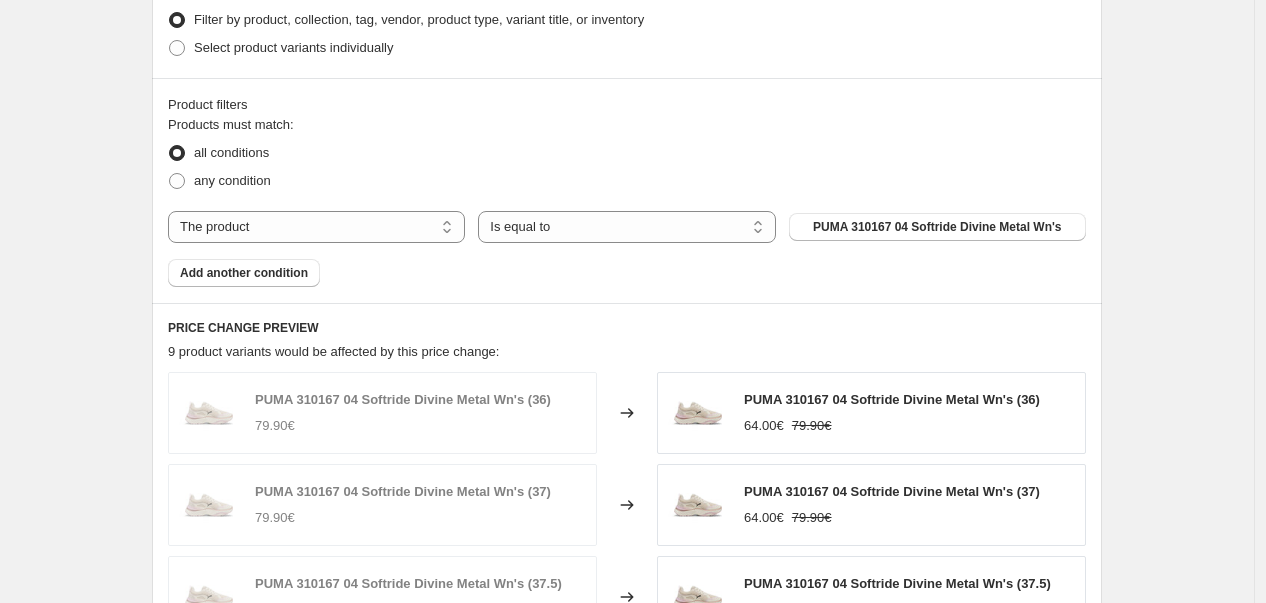 click on "Products must match: all conditions any condition The product The product's collection The product's tag The product's vendor The product's type The product's status The variant's title Inventory quantity The product Is equal to Is not equal to Is equal to PUMA 310167 04 Softride Divine Metal Wn's Add another condition" at bounding box center [627, 201] 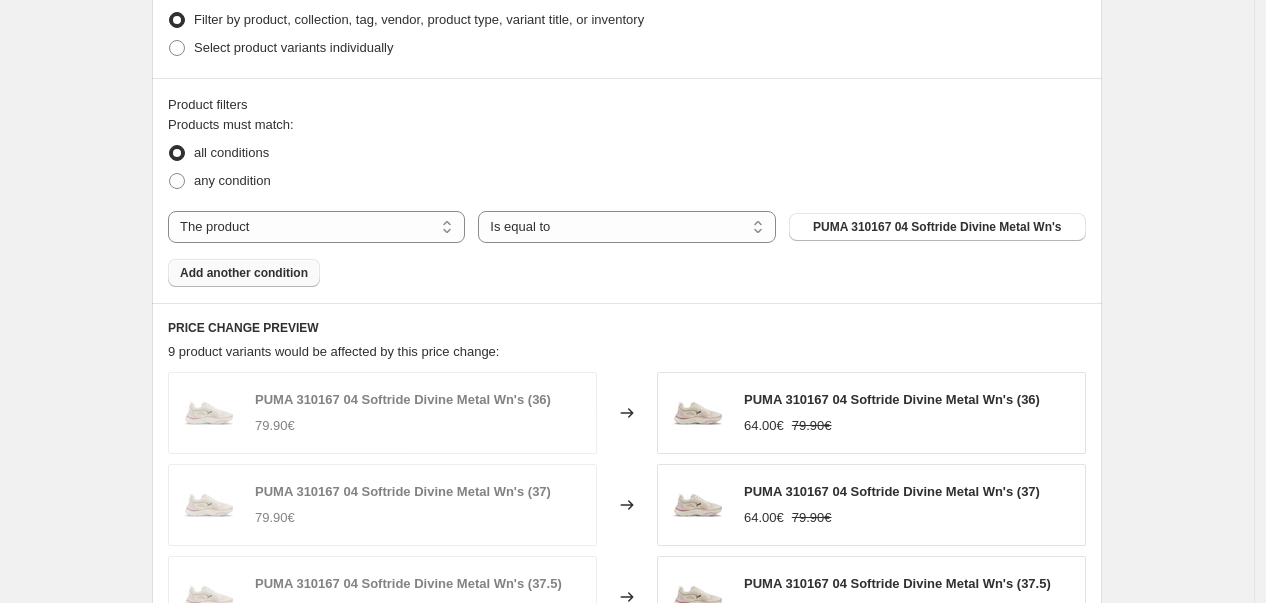 click on "Add another condition" at bounding box center [244, 273] 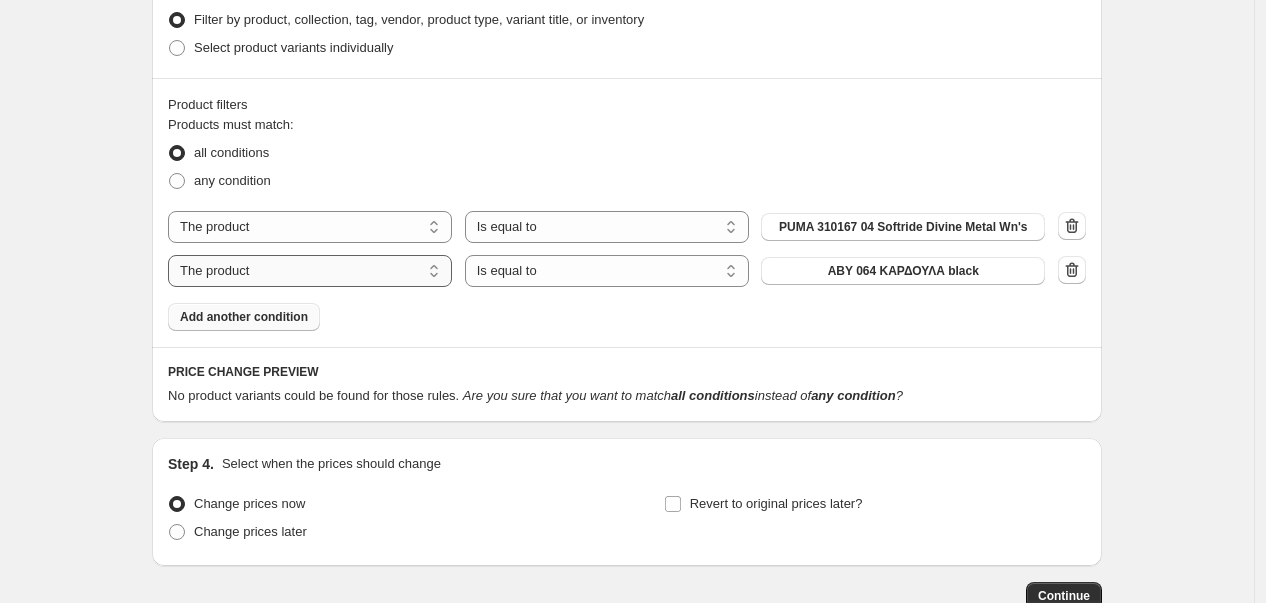 click on "The product The product's collection The product's tag The product's vendor The product's type The product's status The variant's title Inventory quantity" at bounding box center [310, 271] 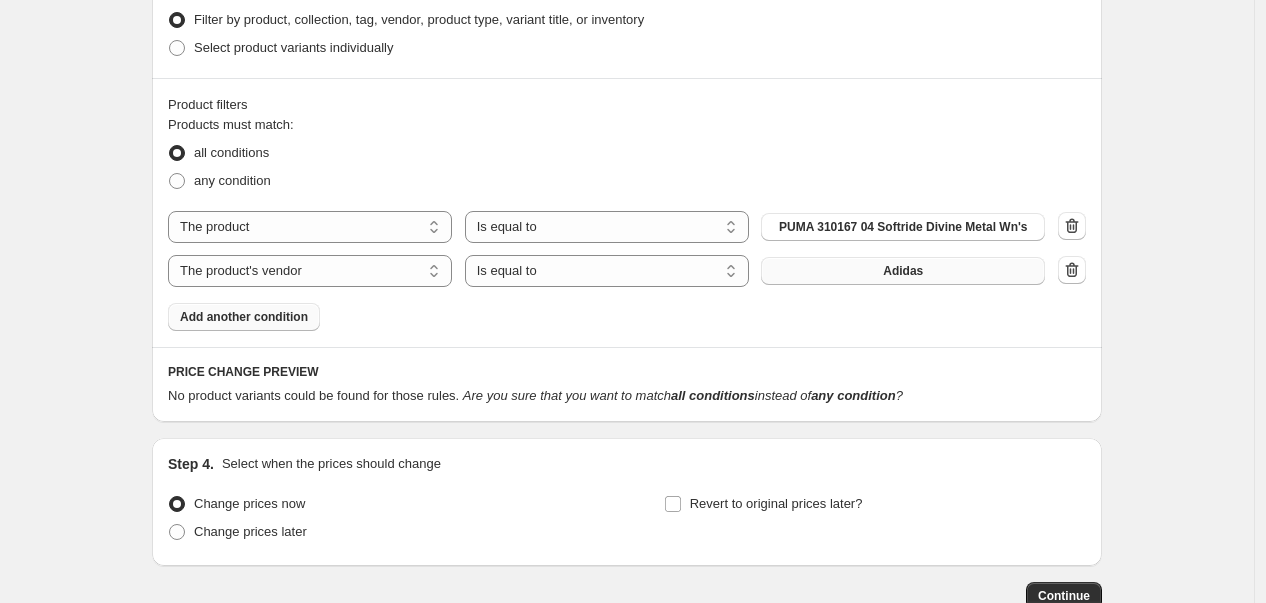 click on "Adidas" at bounding box center [903, 271] 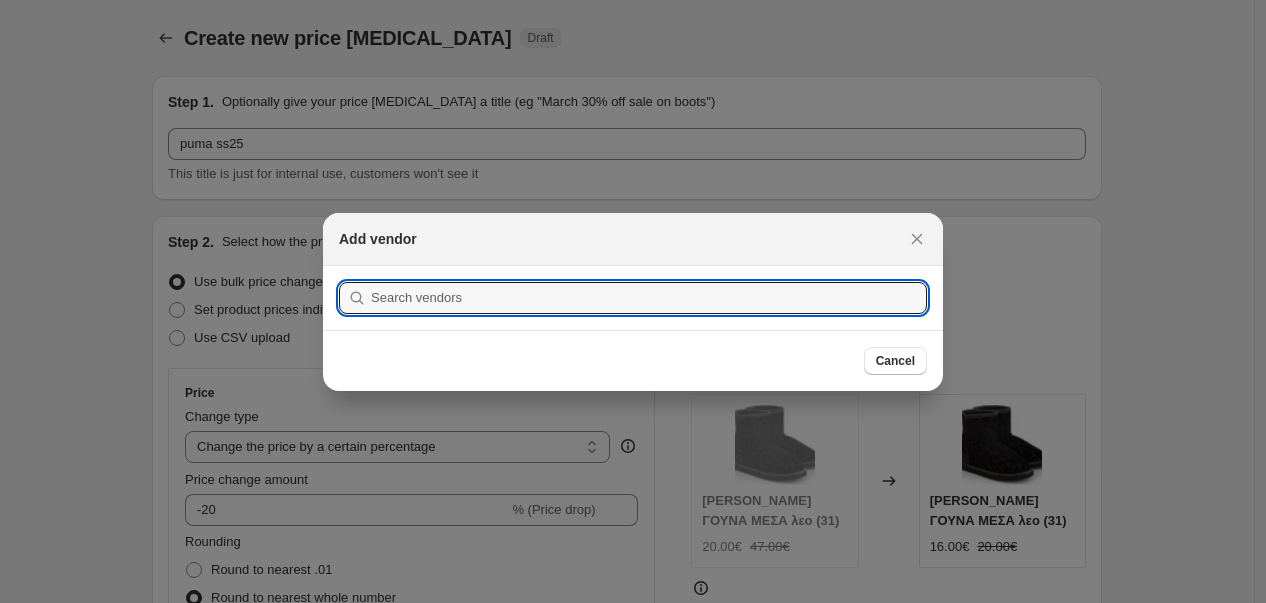 scroll, scrollTop: 0, scrollLeft: 0, axis: both 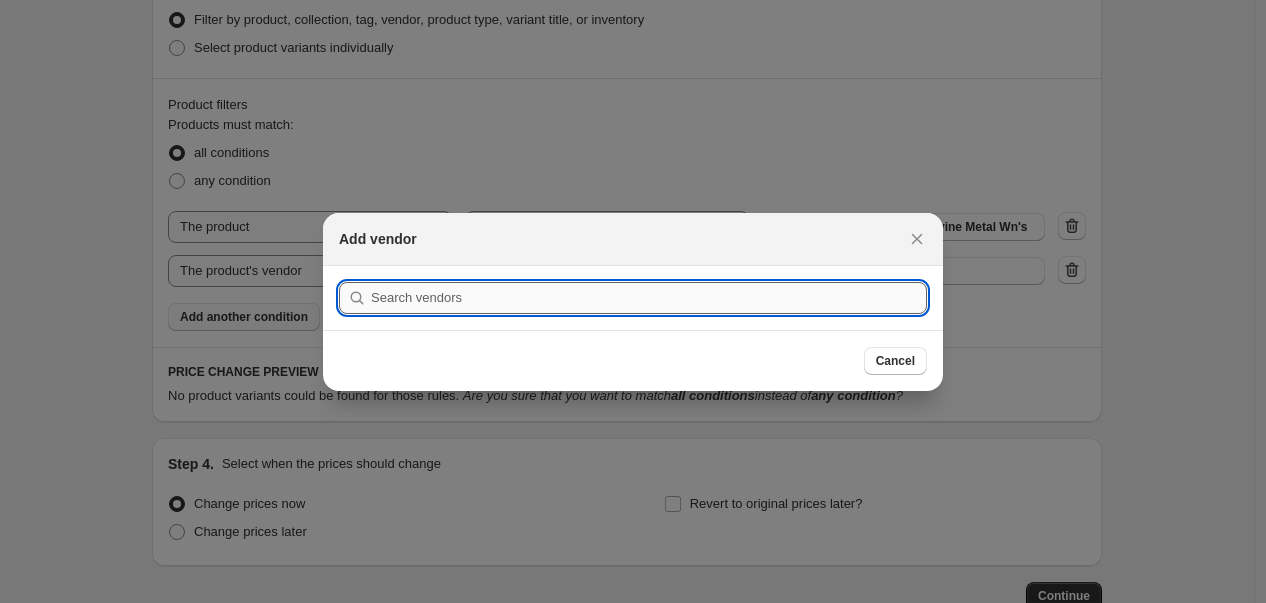 click at bounding box center (649, 298) 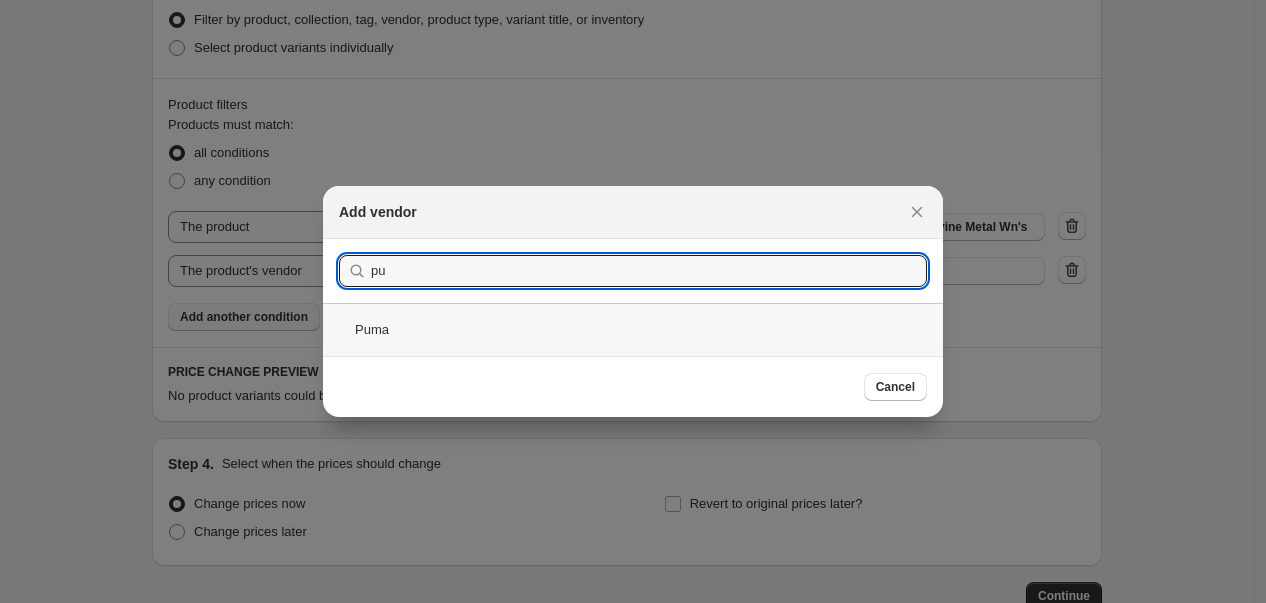 type on "pu" 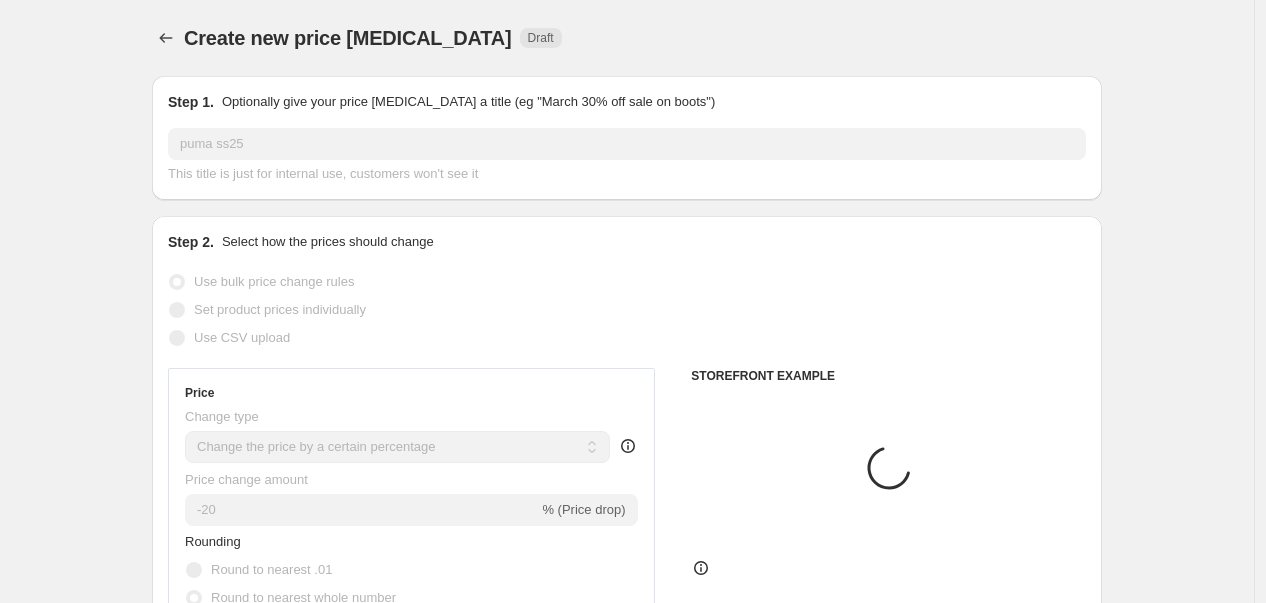 scroll, scrollTop: 1032, scrollLeft: 0, axis: vertical 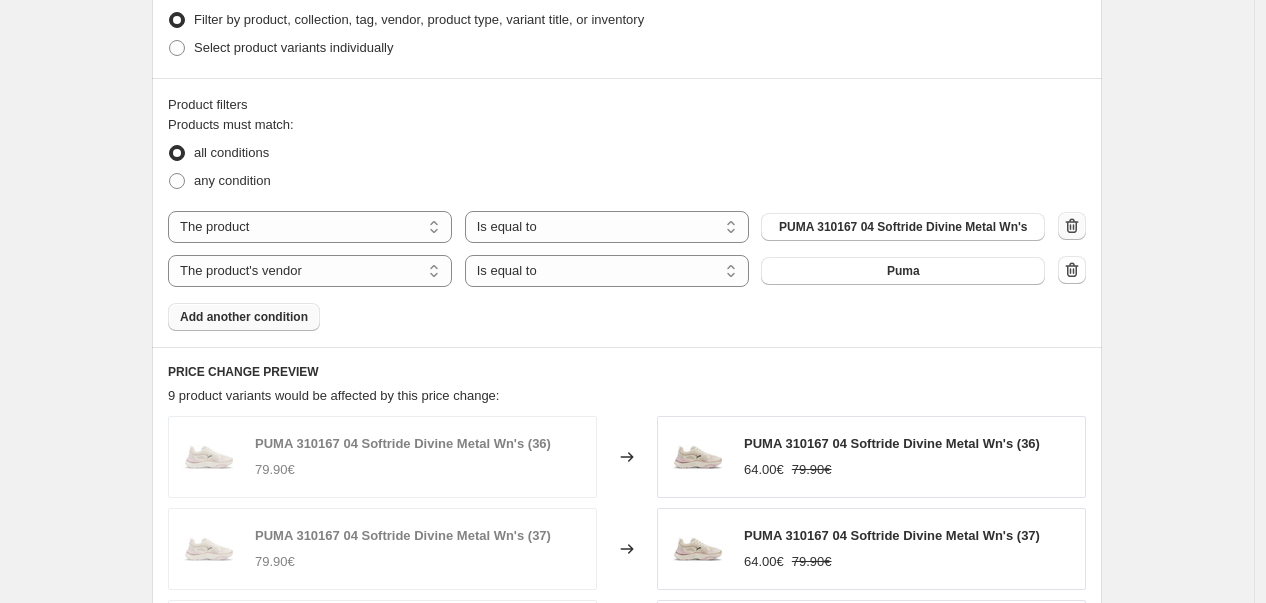 click 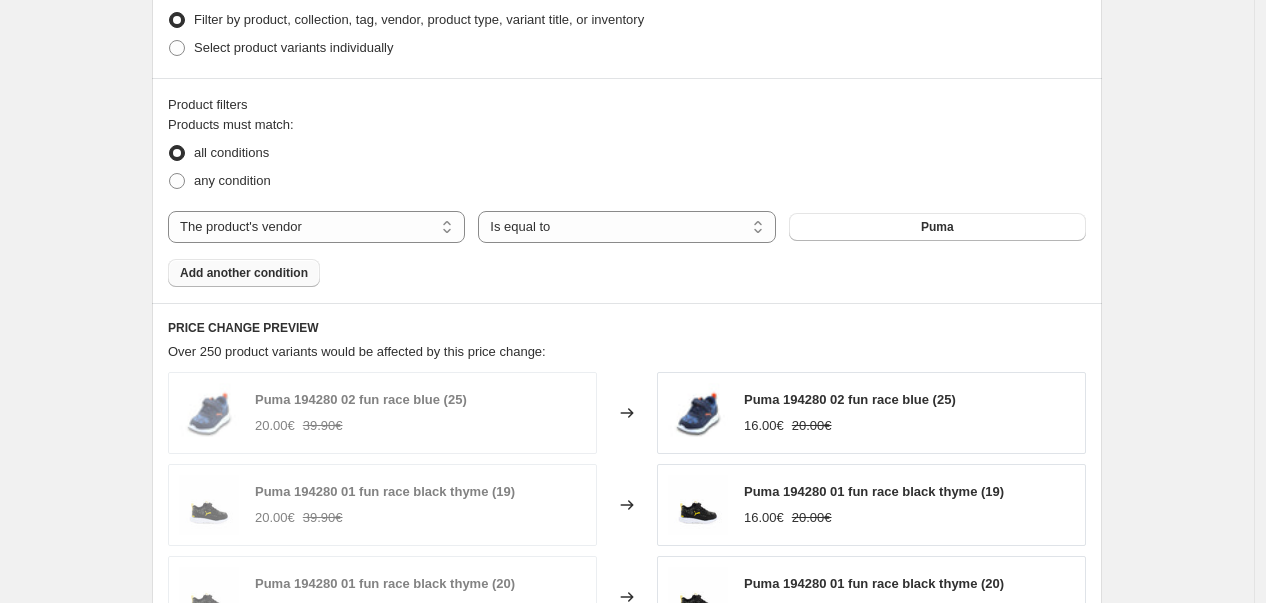 click on "Add another condition" at bounding box center [244, 273] 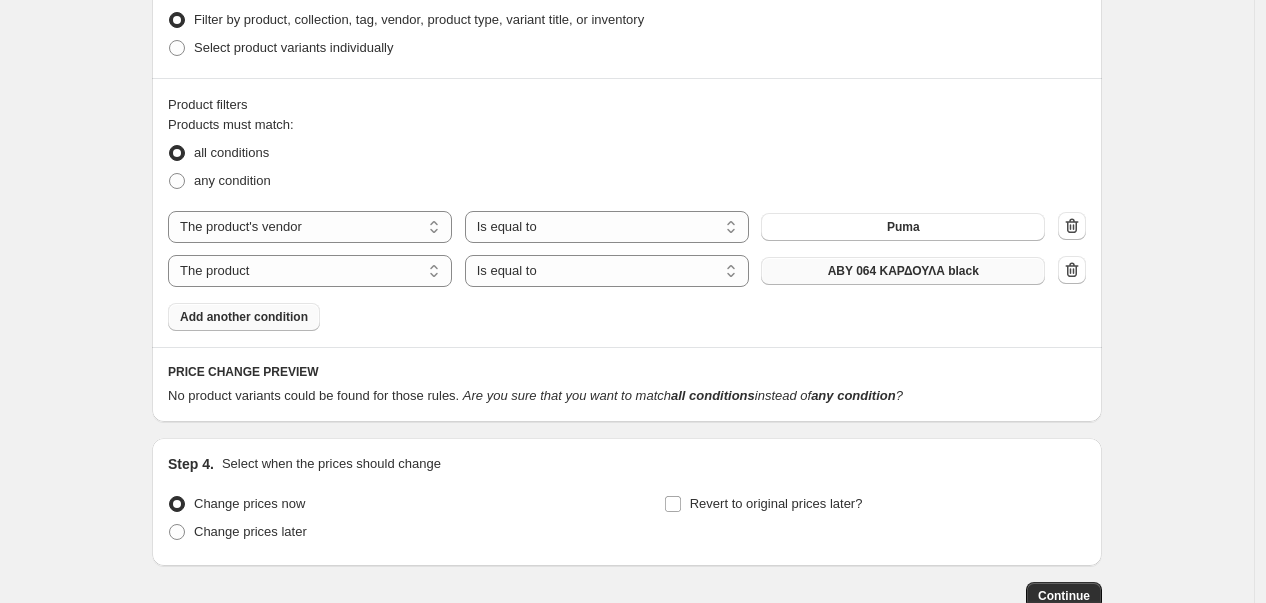 click on "ABY 064 ΚΑΡΔΟΥΛΑ black" at bounding box center (903, 271) 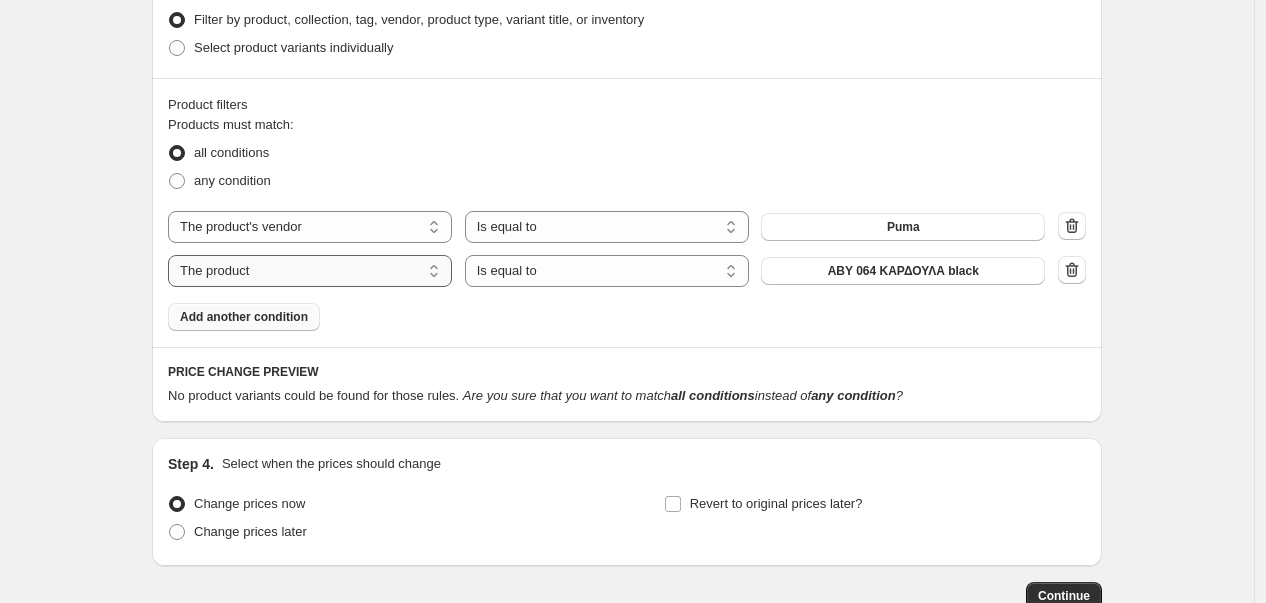 click on "The product The product's collection The product's tag The product's vendor The product's type The product's status The variant's title Inventory quantity" at bounding box center [310, 271] 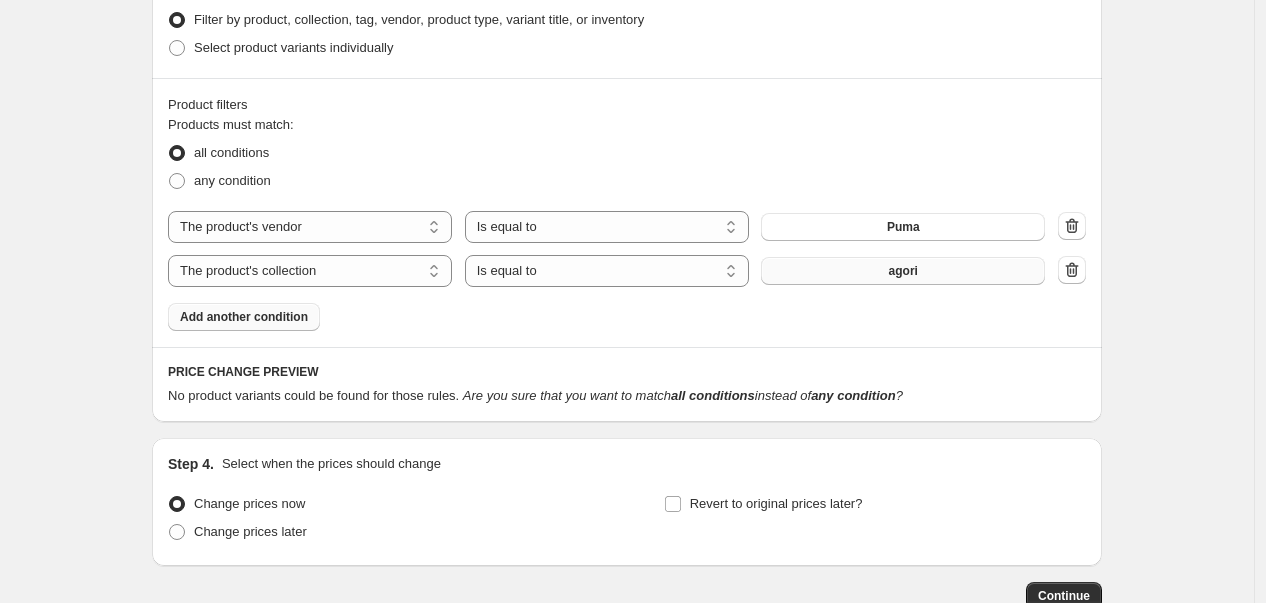 click on "agori" at bounding box center (903, 271) 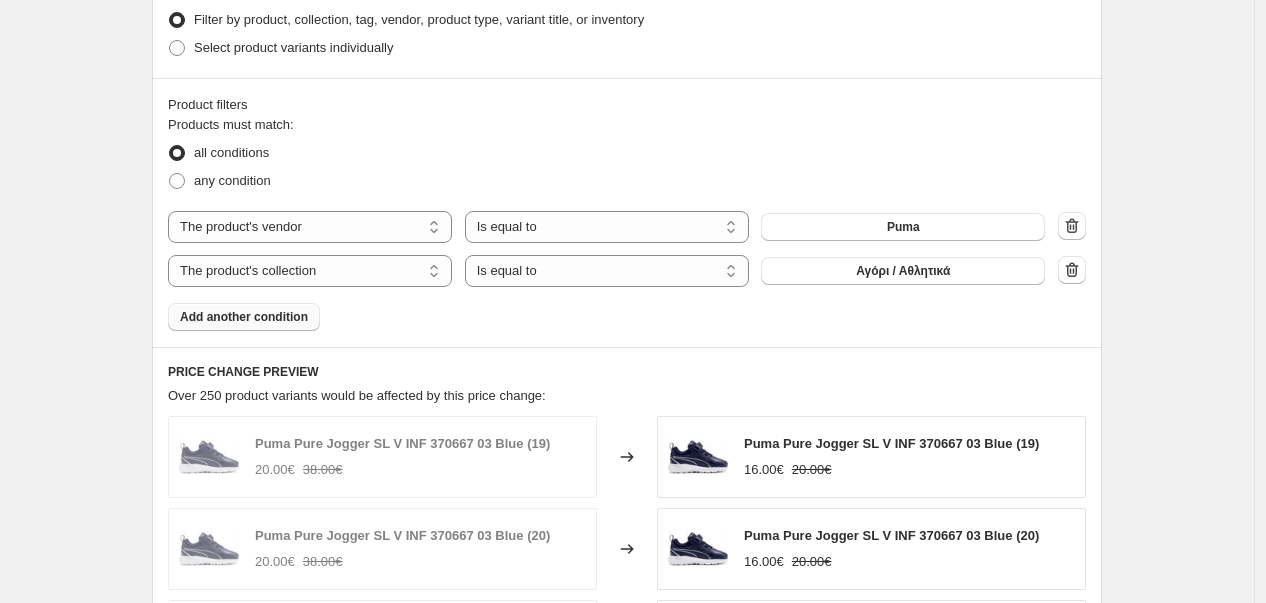 click on "Add another condition" at bounding box center (244, 317) 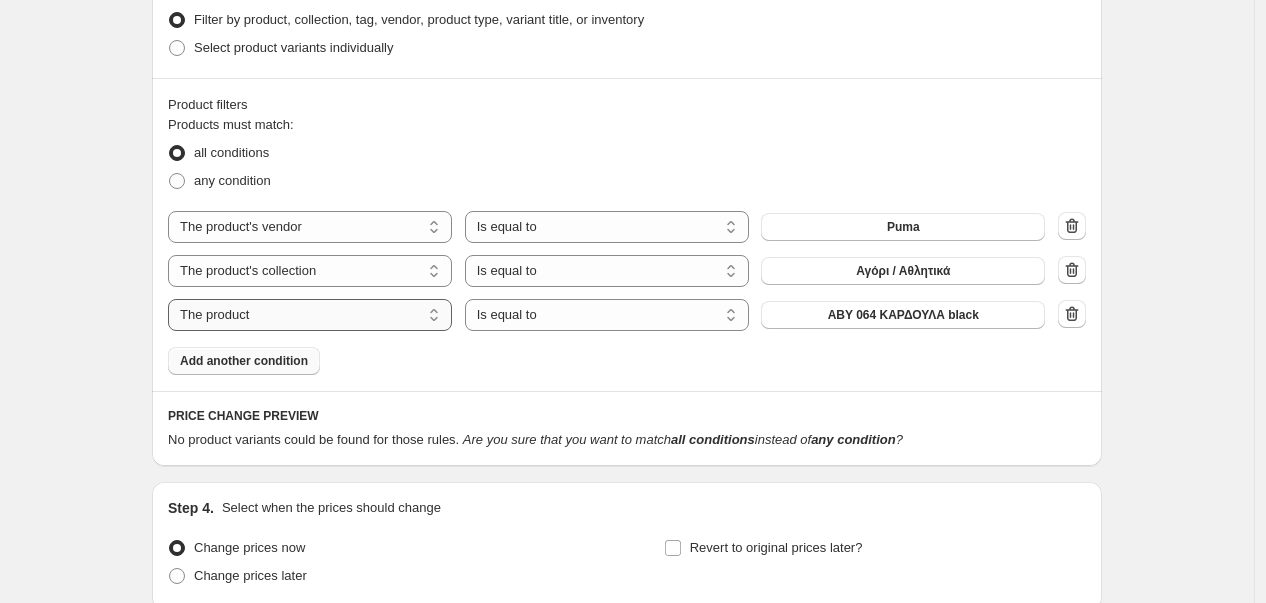 click on "The product The product's collection The product's tag The product's vendor The product's type The product's status The variant's title Inventory quantity" at bounding box center (310, 315) 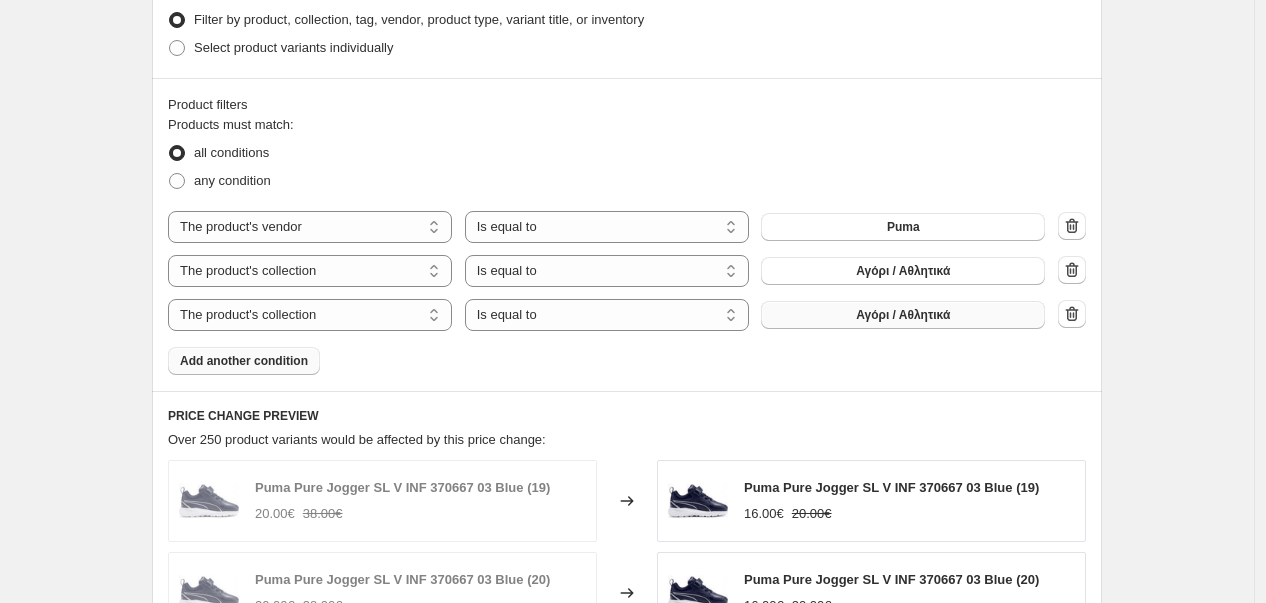 click on "Αγόρι / Αθλητικά" at bounding box center [903, 315] 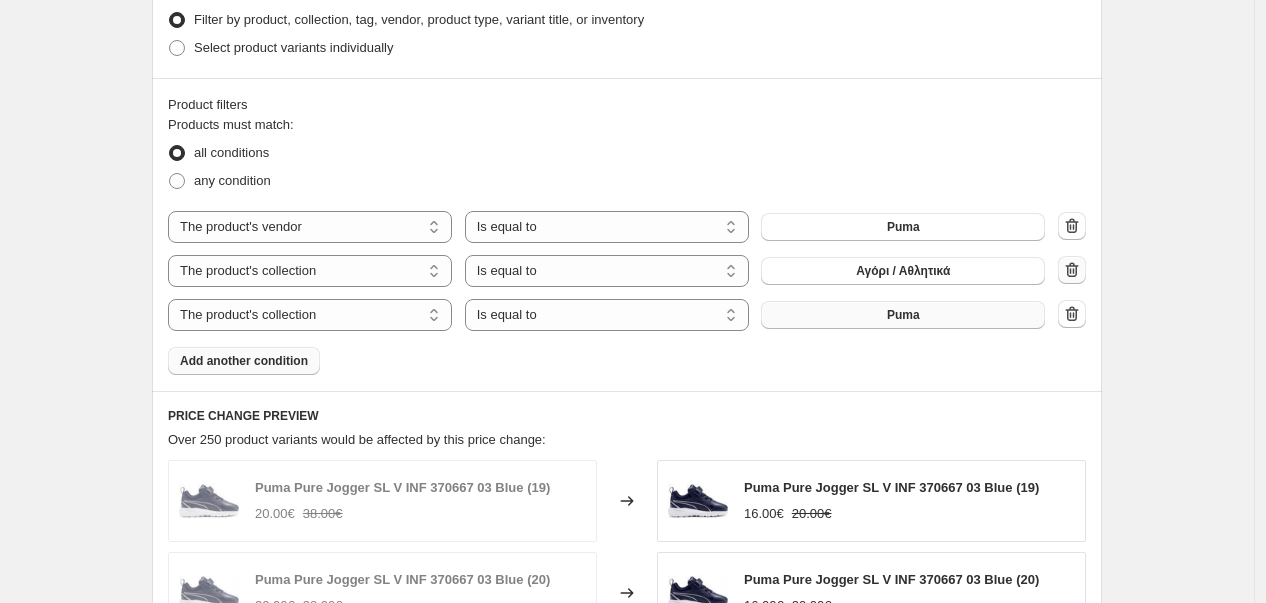 click at bounding box center (1072, 270) 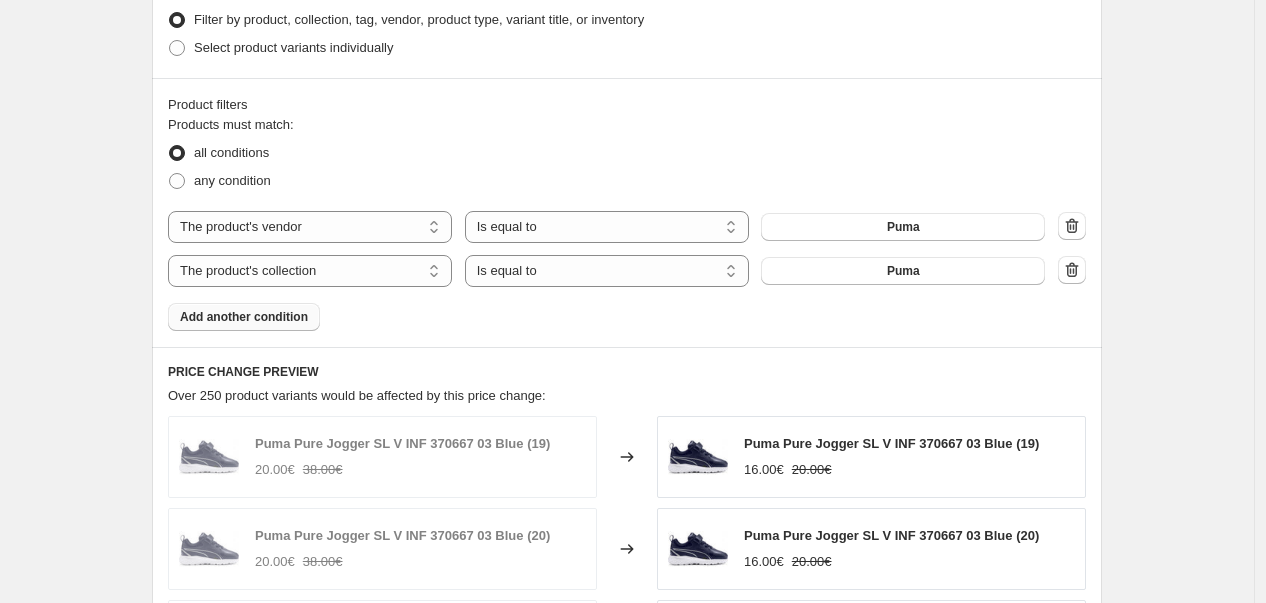 click on "Add another condition" at bounding box center [244, 317] 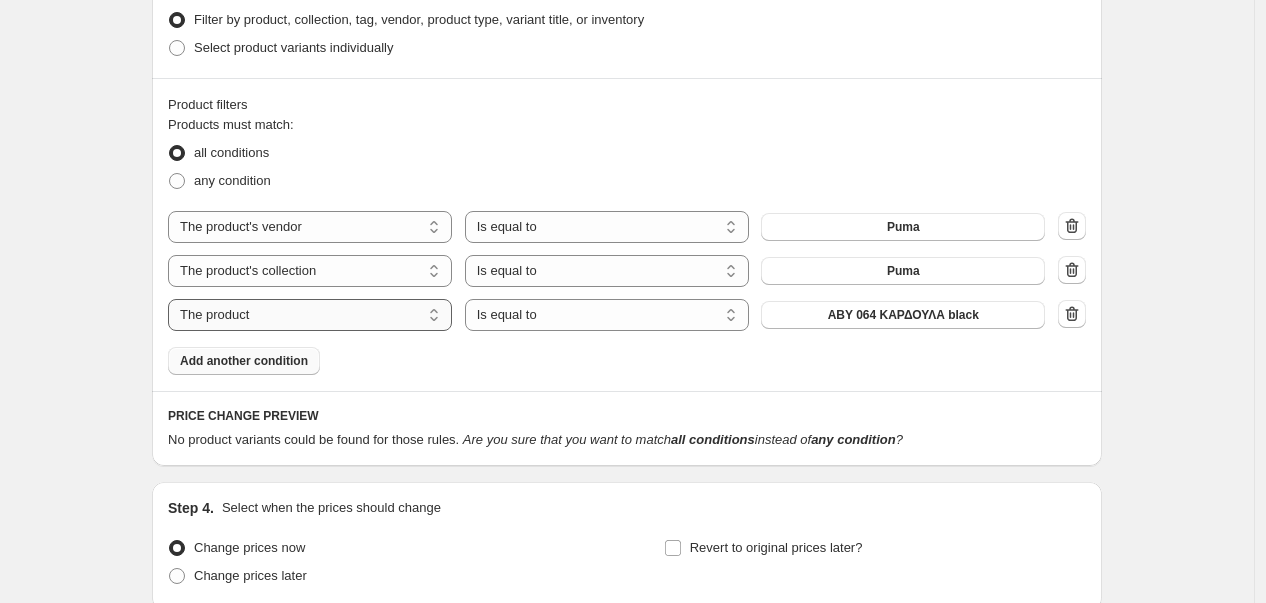 click on "The product The product's collection The product's tag The product's vendor The product's type The product's status The variant's title Inventory quantity" at bounding box center (310, 315) 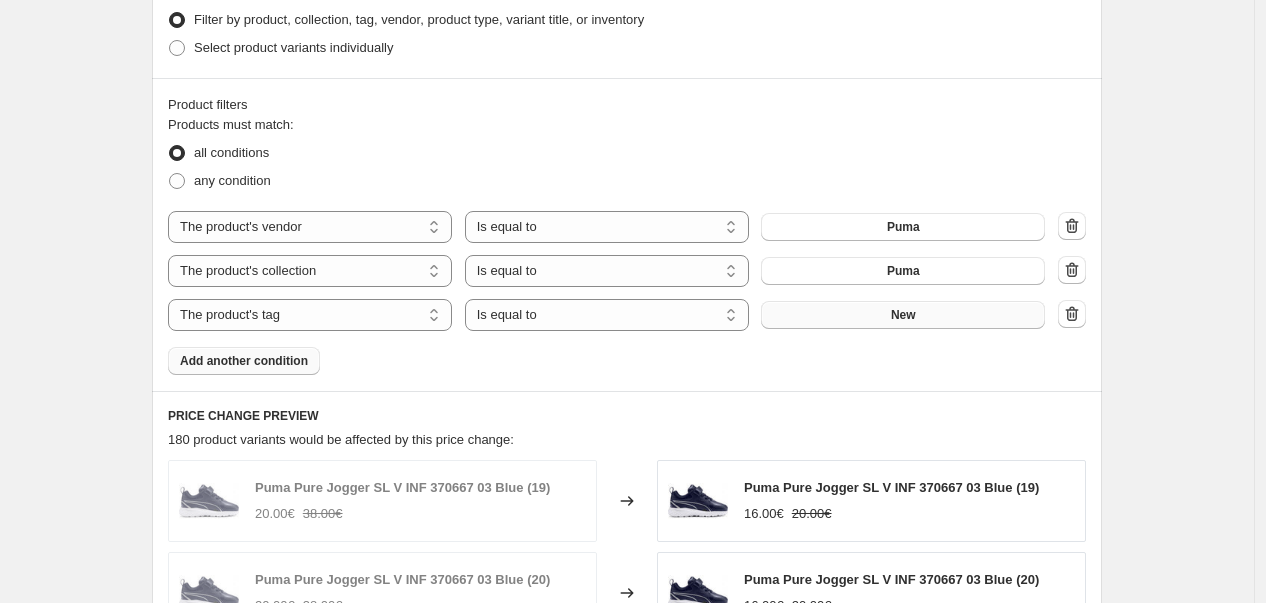click on "New" at bounding box center (903, 315) 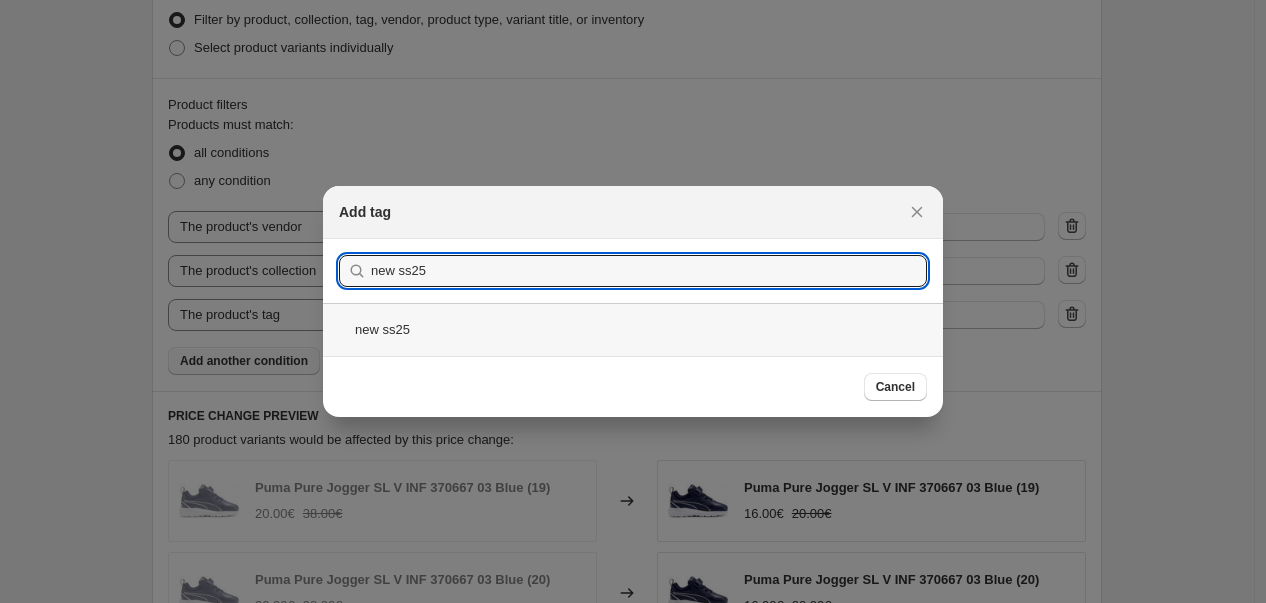 type on "new ss25" 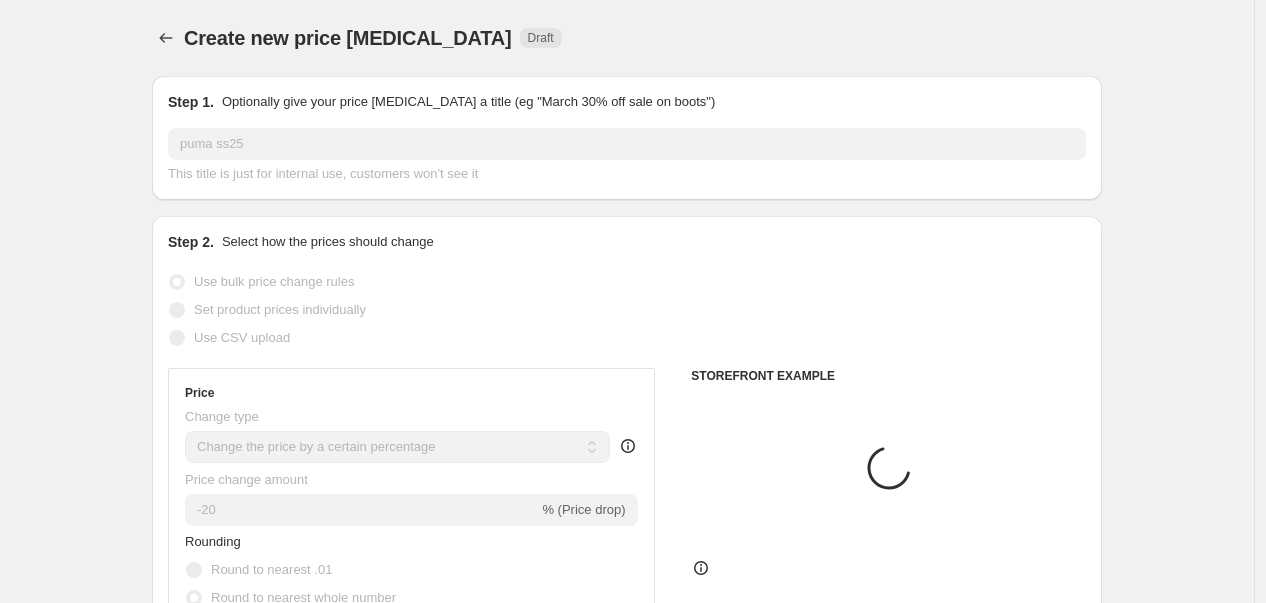 scroll, scrollTop: 1032, scrollLeft: 0, axis: vertical 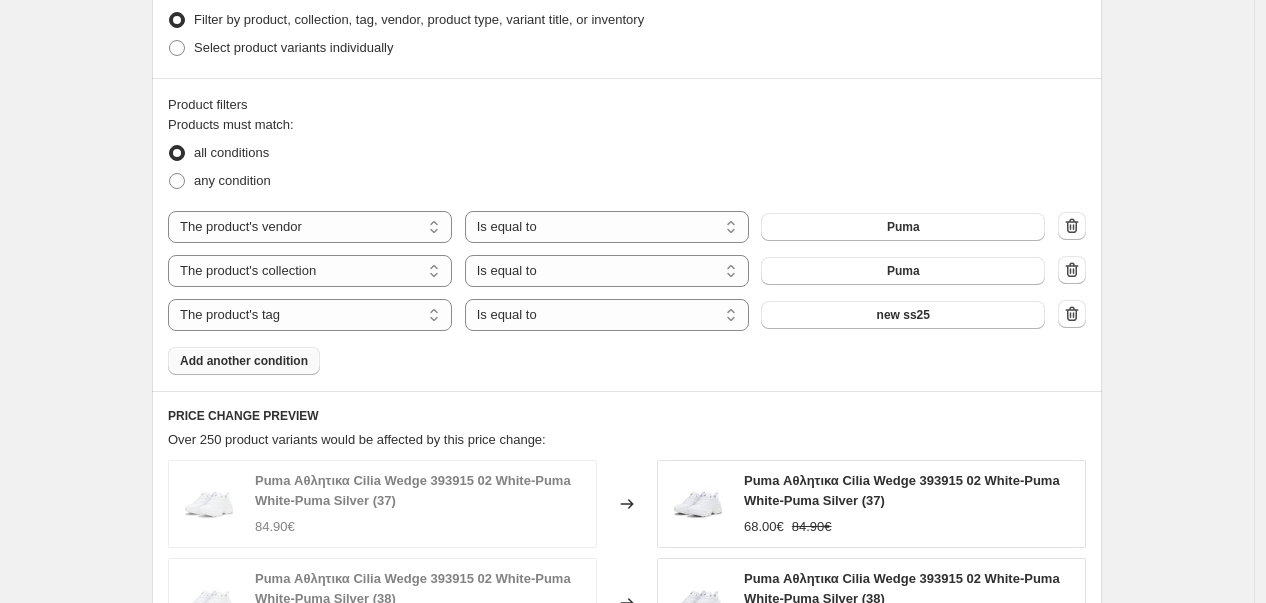 click on "Add another condition" at bounding box center (244, 361) 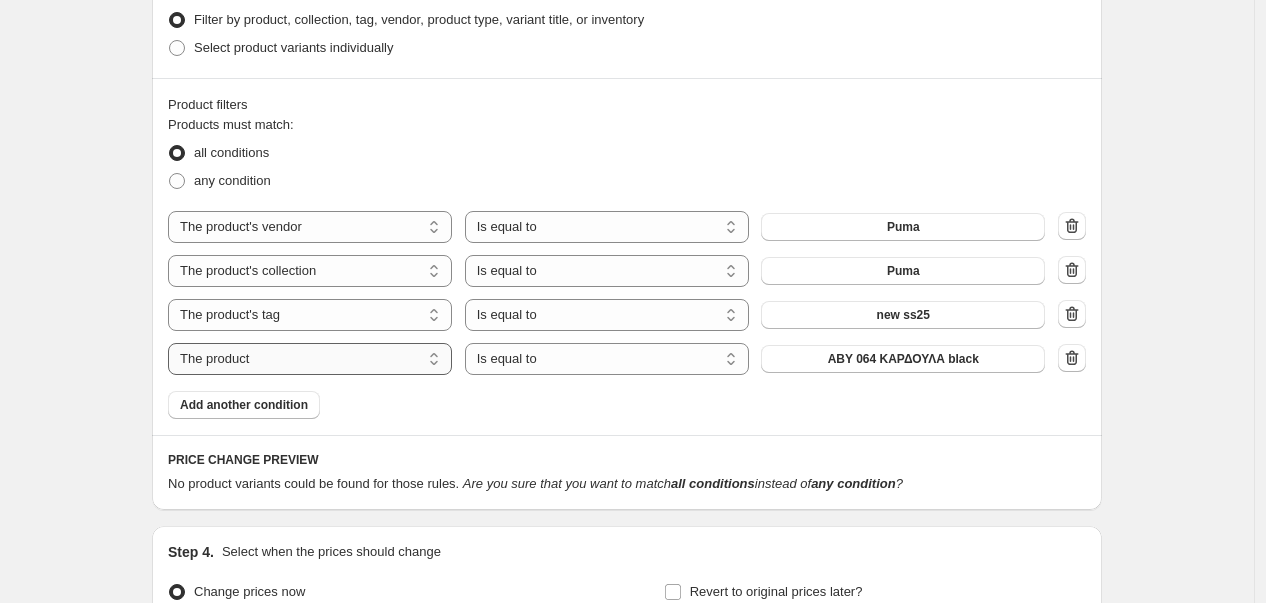 click on "The product The product's collection The product's tag The product's vendor The product's type The product's status The variant's title Inventory quantity" at bounding box center [310, 359] 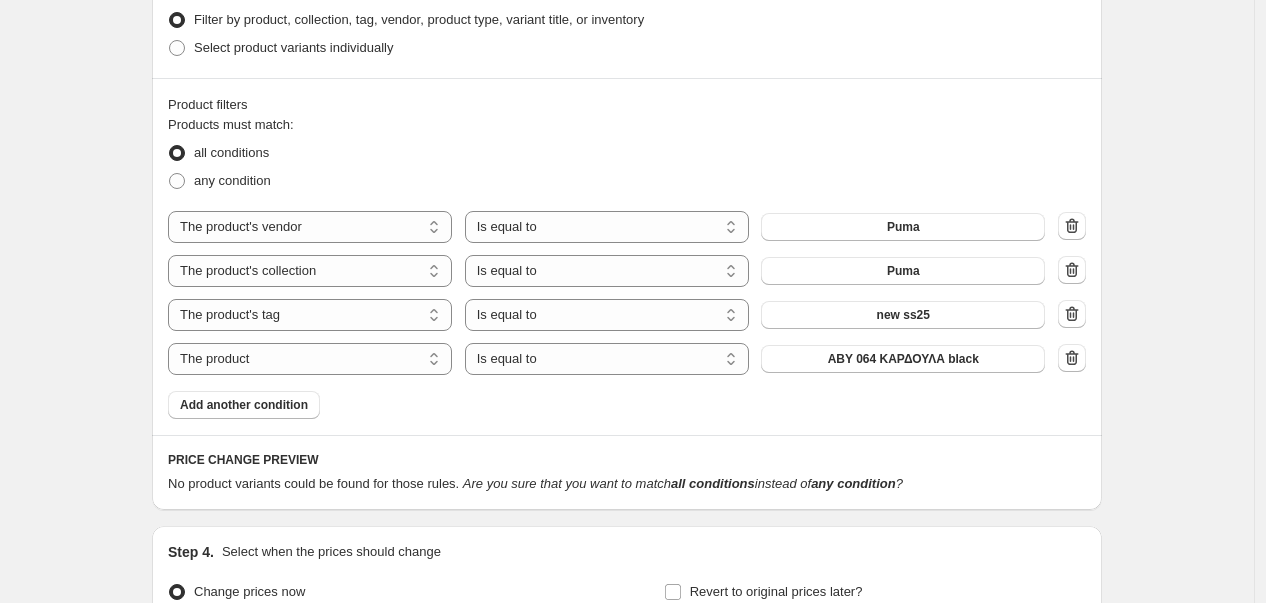click on "Create new price [MEDICAL_DATA]. This page is ready Create new price [MEDICAL_DATA] Draft Step 1. Optionally give your price [MEDICAL_DATA] a title (eg "March 30% off sale on boots") puma ss25 This title is just for internal use, customers won't see it Step 2. Select how the prices should change Use bulk price change rules Set product prices individually Use CSV upload Price Change type Change the price to a certain amount Change the price by a certain amount Change the price by a certain percentage Change the price to the current compare at price (price before sale) Change the price by a certain amount relative to the compare at price Change the price by a certain percentage relative to the compare at price Don't change the price Change the price by a certain percentage relative to the cost per item Change price to certain cost margin Change the price by a certain percentage Price change amount -20 % (Price drop) Rounding Round to nearest .01 Round to nearest whole number End prices in .99 End prices in a certain number" at bounding box center [627, -106] 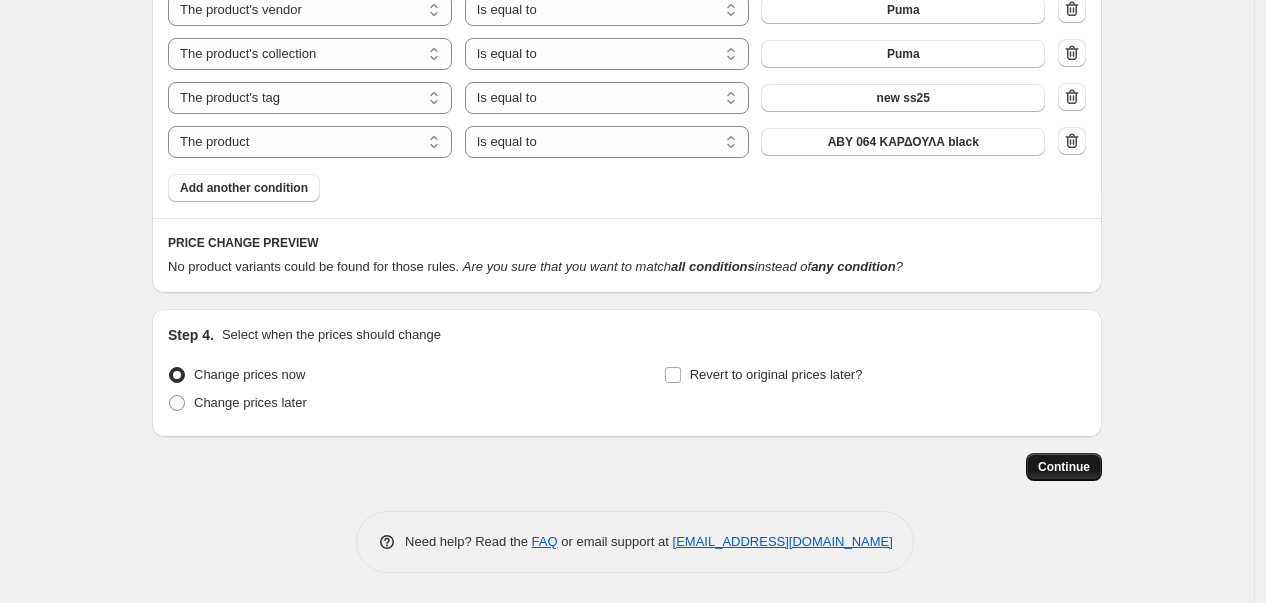 click on "Continue" at bounding box center (1064, 467) 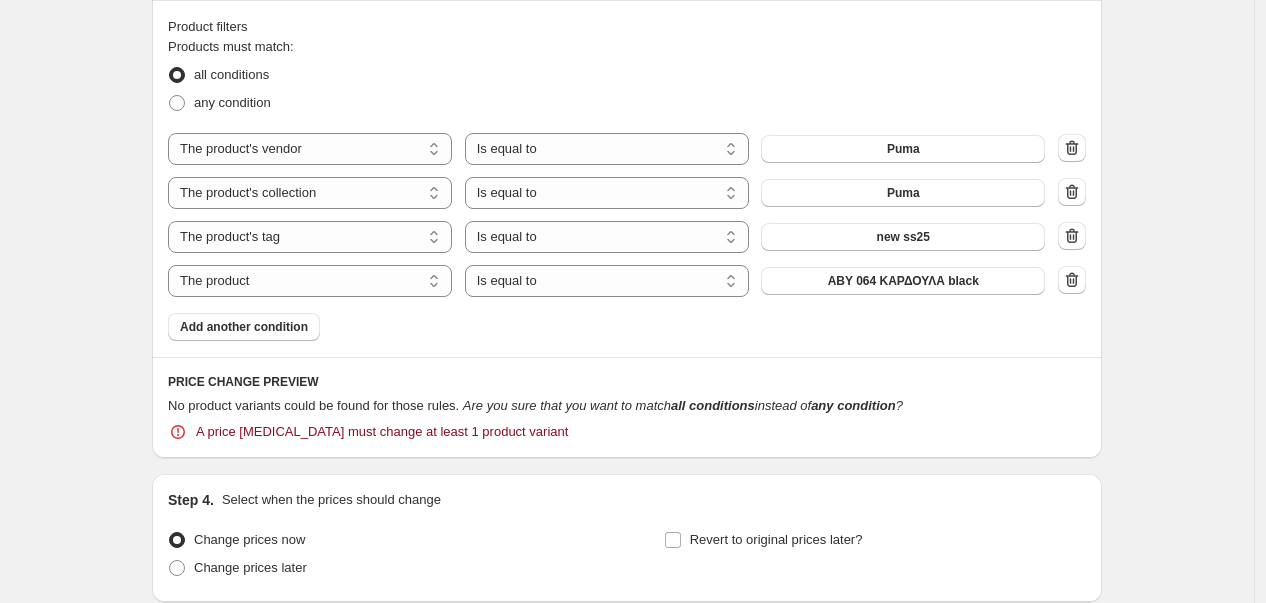 scroll, scrollTop: 1333, scrollLeft: 0, axis: vertical 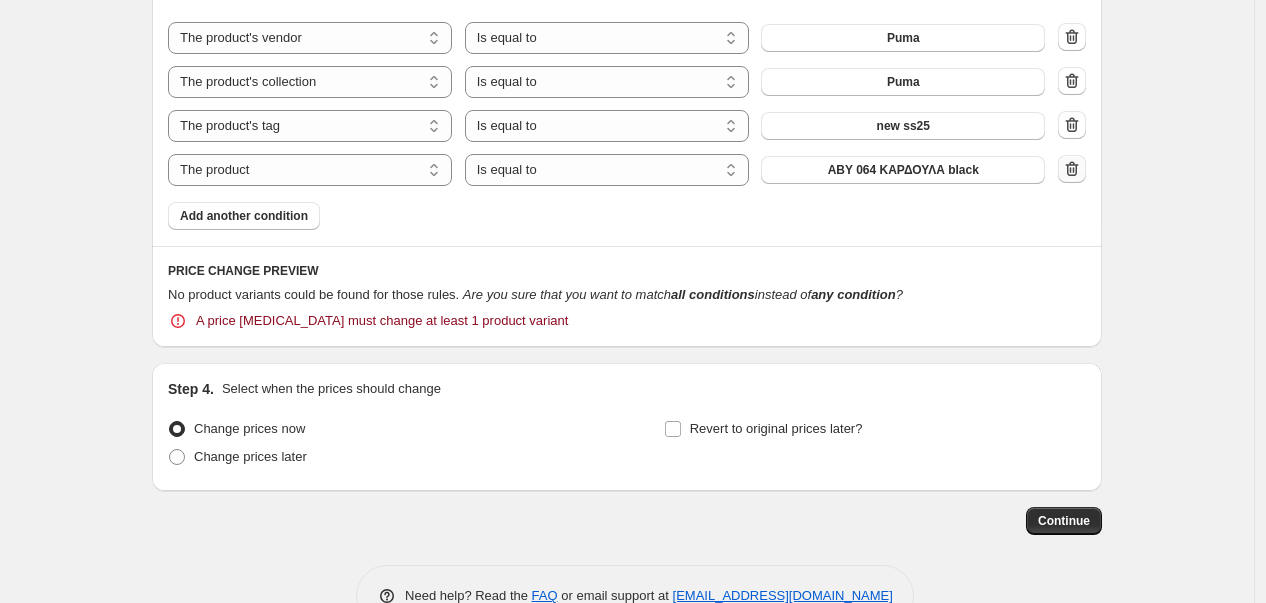 click 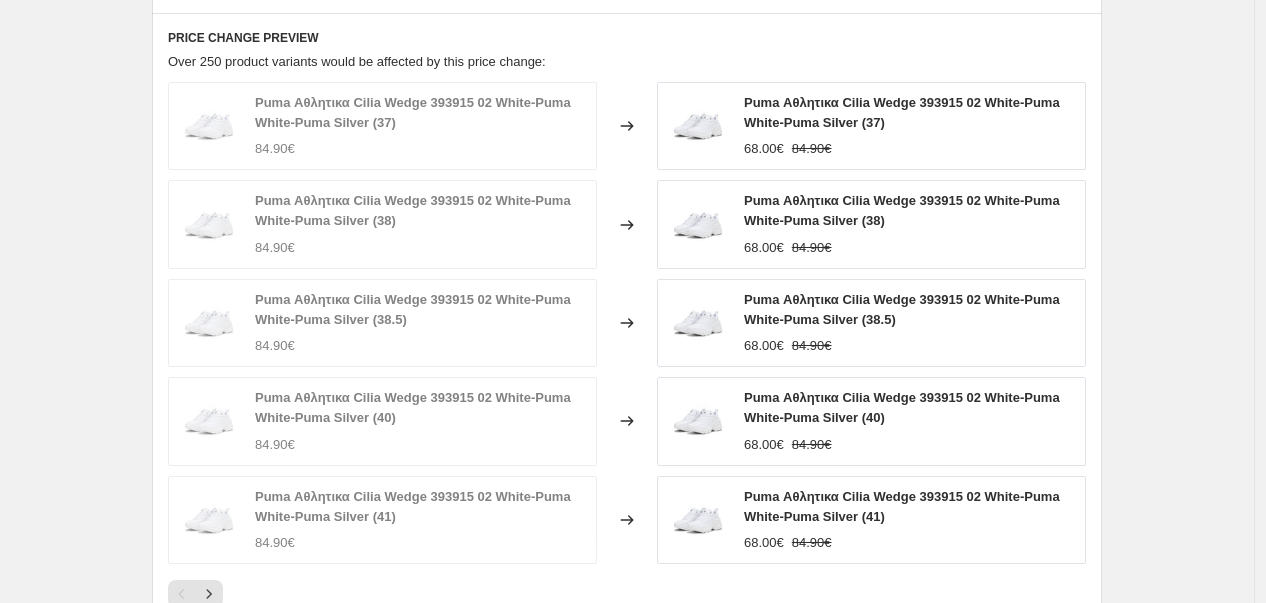 scroll, scrollTop: 1632, scrollLeft: 0, axis: vertical 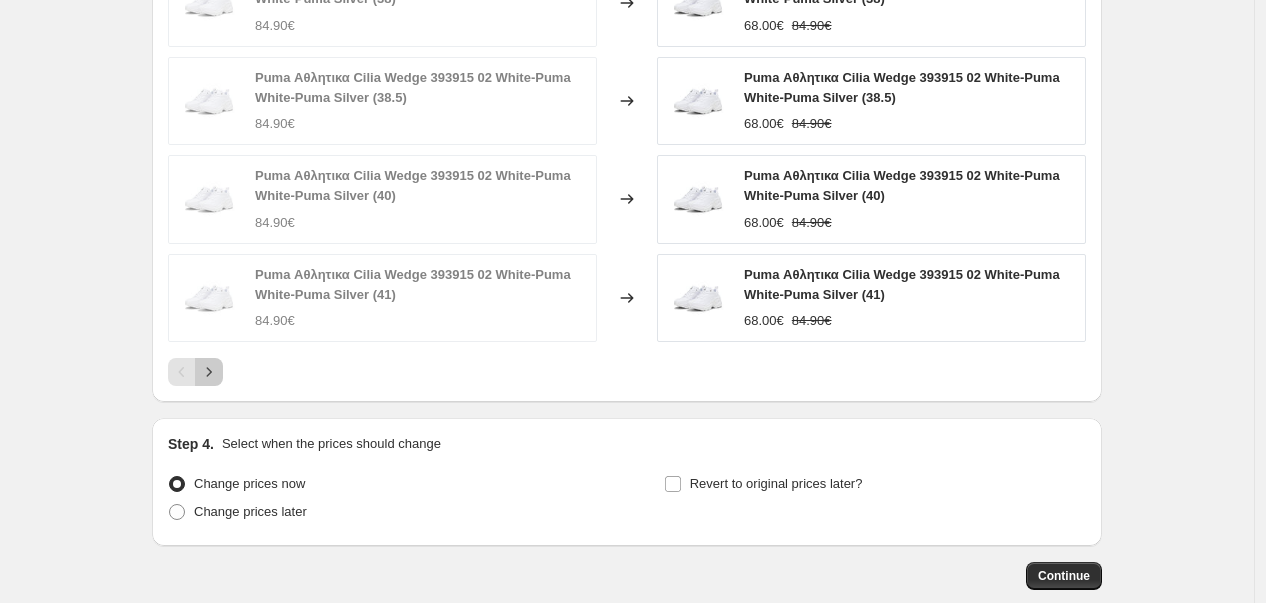 click 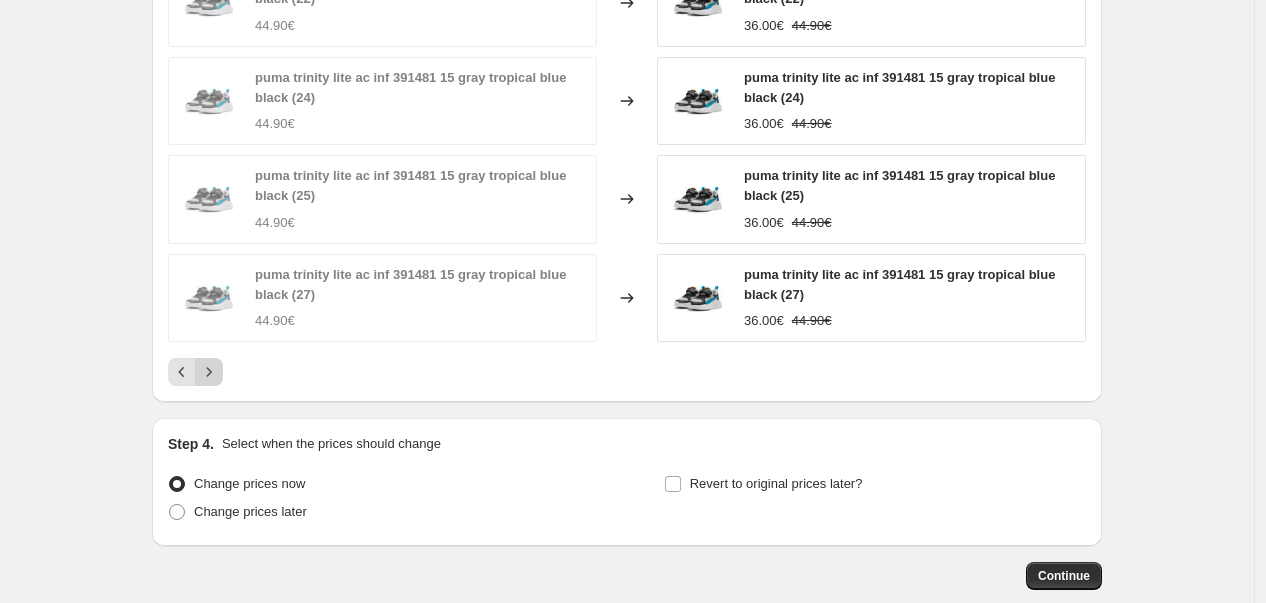 click 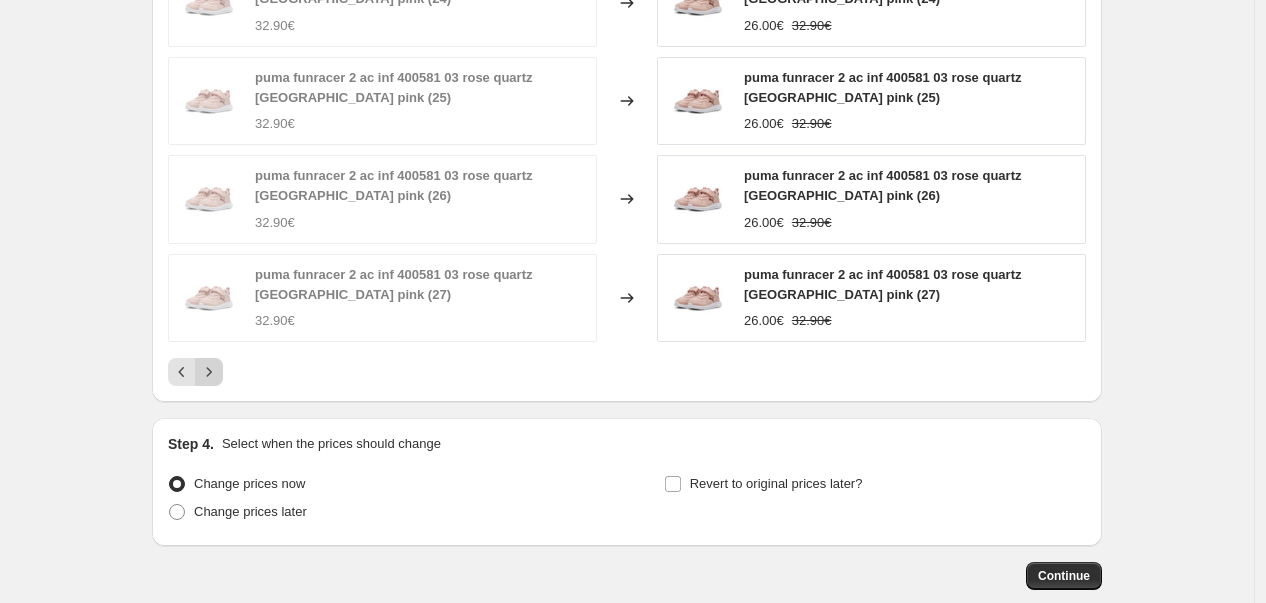 click 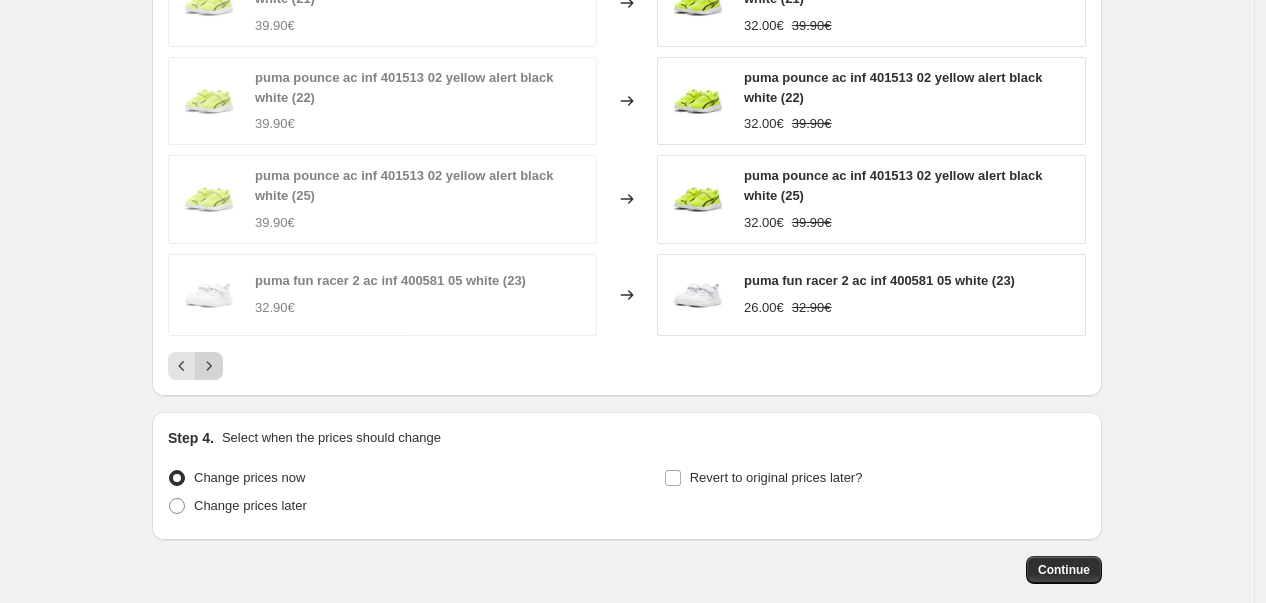 click 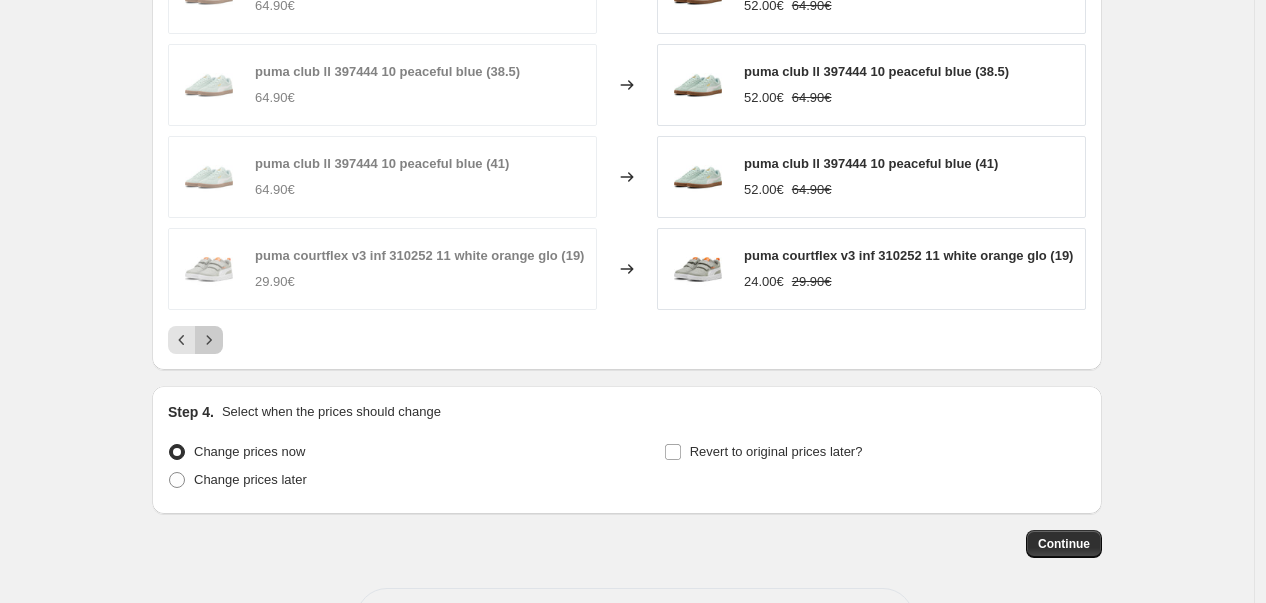 click 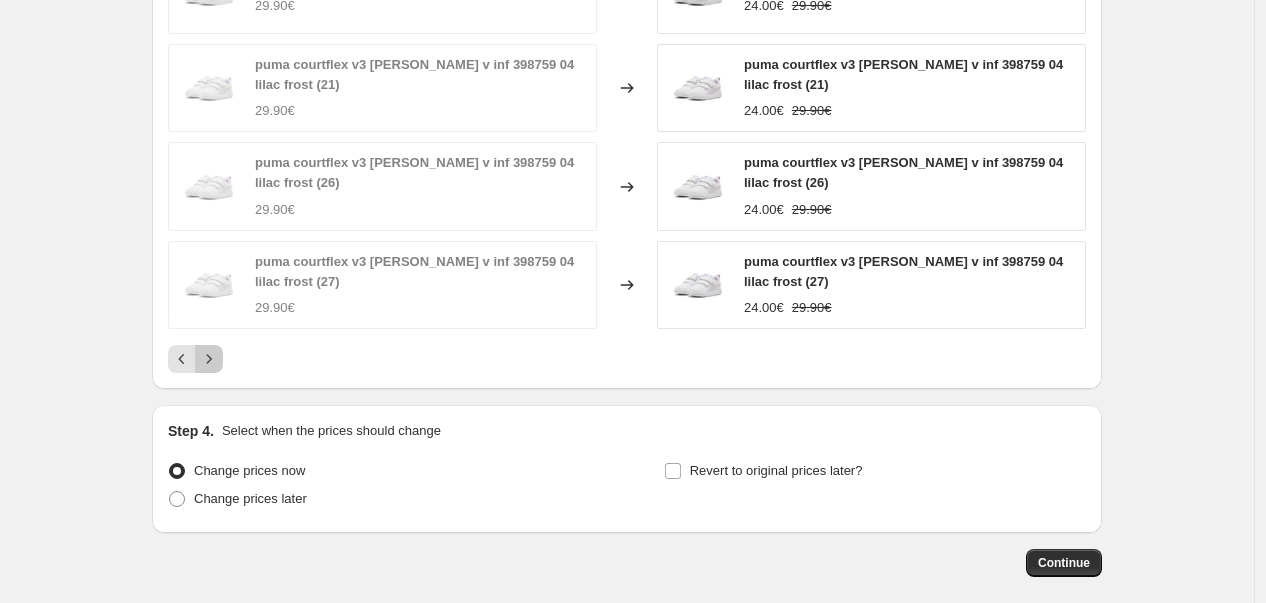 click 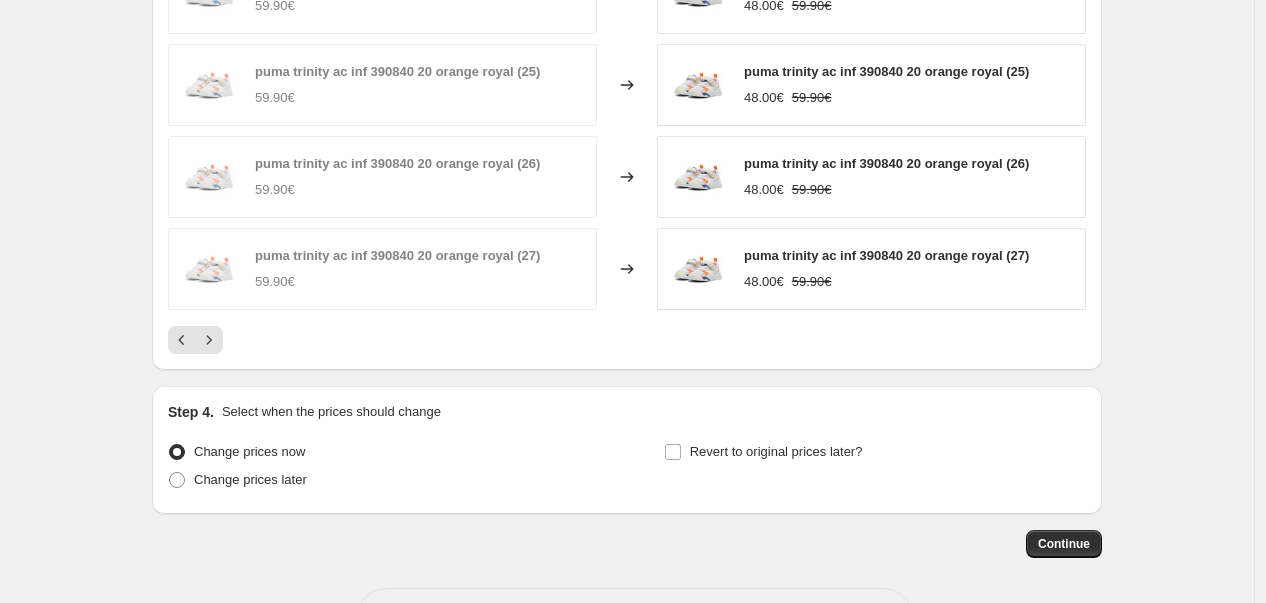 click on "PRICE CHANGE PREVIEW Over 250 product variants would be affected by this price change: puma trinity ac inf 390840 20 orange royal (21) 59.90€ Changed to puma trinity ac inf 390840 20 orange royal (21) 48.00€ 59.90€ puma trinity ac inf 390840 20 orange royal (22) 59.90€ Changed to puma trinity ac inf 390840 20 orange royal (22) 48.00€ 59.90€ puma trinity ac inf 390840 20 orange royal (25) 59.90€ Changed to puma trinity ac inf 390840 20 orange royal (25) 48.00€ 59.90€ puma trinity ac inf 390840 20 orange royal (26) 59.90€ Changed to puma trinity ac inf 390840 20 orange royal (26) 48.00€ 59.90€ puma trinity ac inf 390840 20 orange royal (27) 59.90€ Changed to puma trinity ac inf 390840 20 orange royal (27) 48.00€ 59.90€" at bounding box center [627, 80] 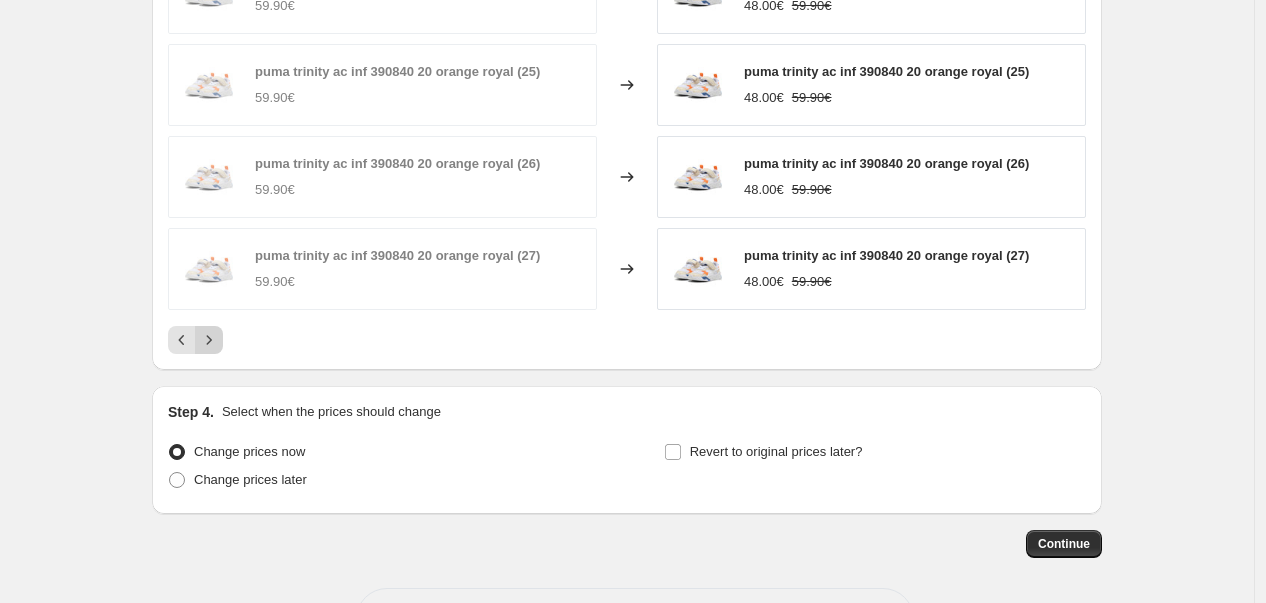 click 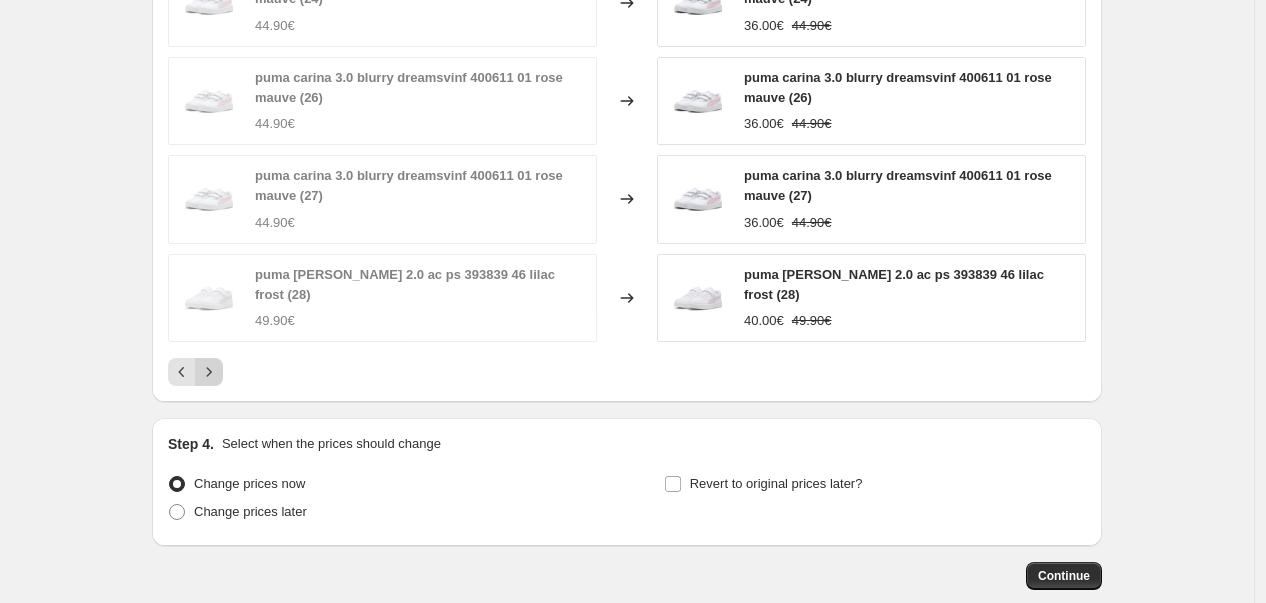 click 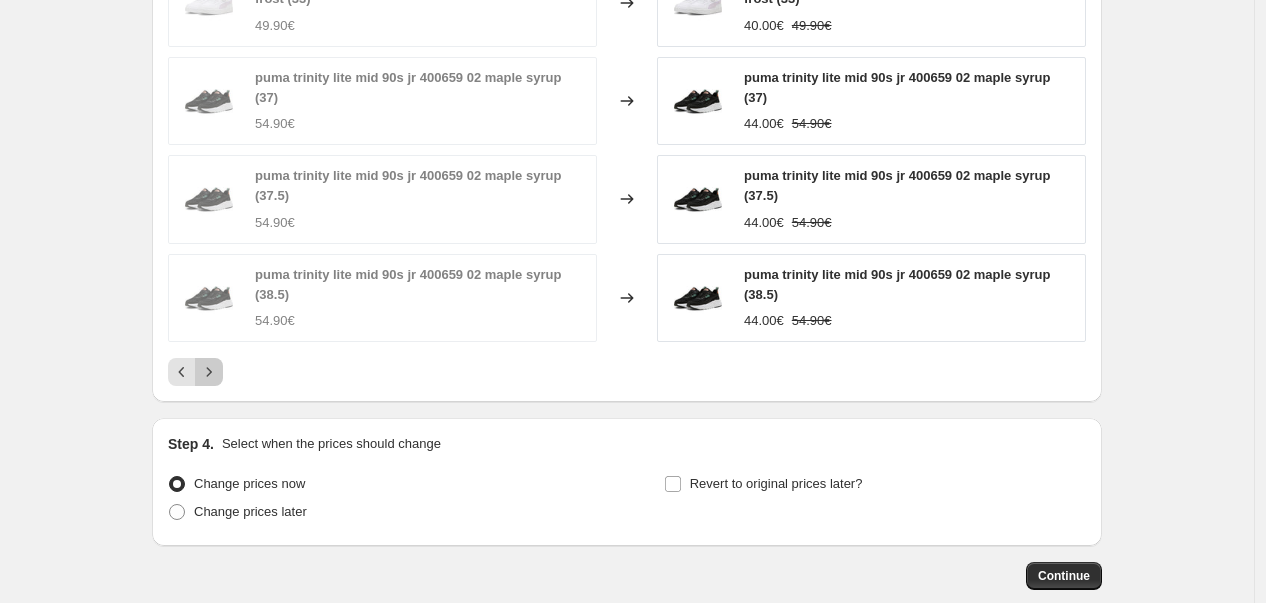 click 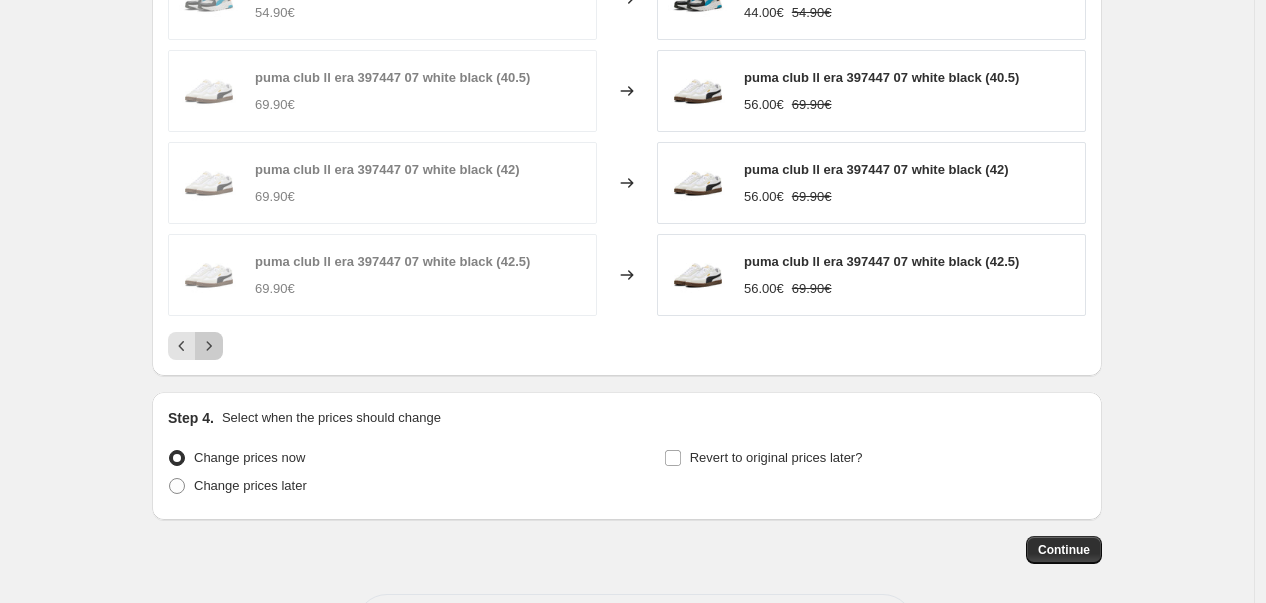click at bounding box center (209, 346) 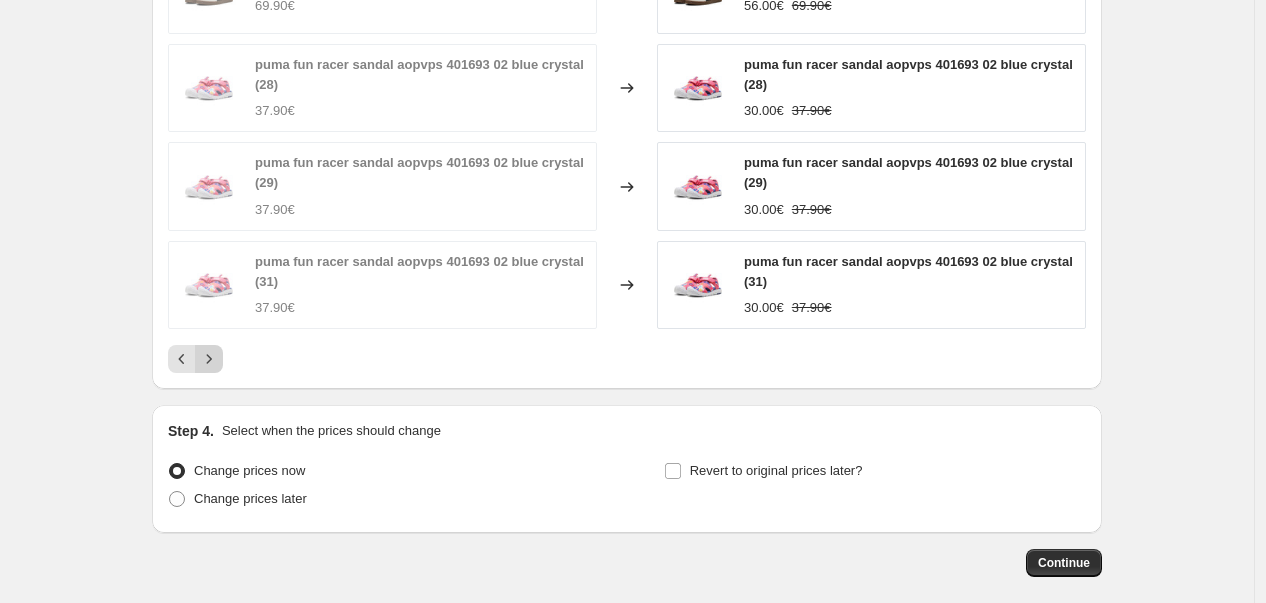 scroll, scrollTop: 1521, scrollLeft: 0, axis: vertical 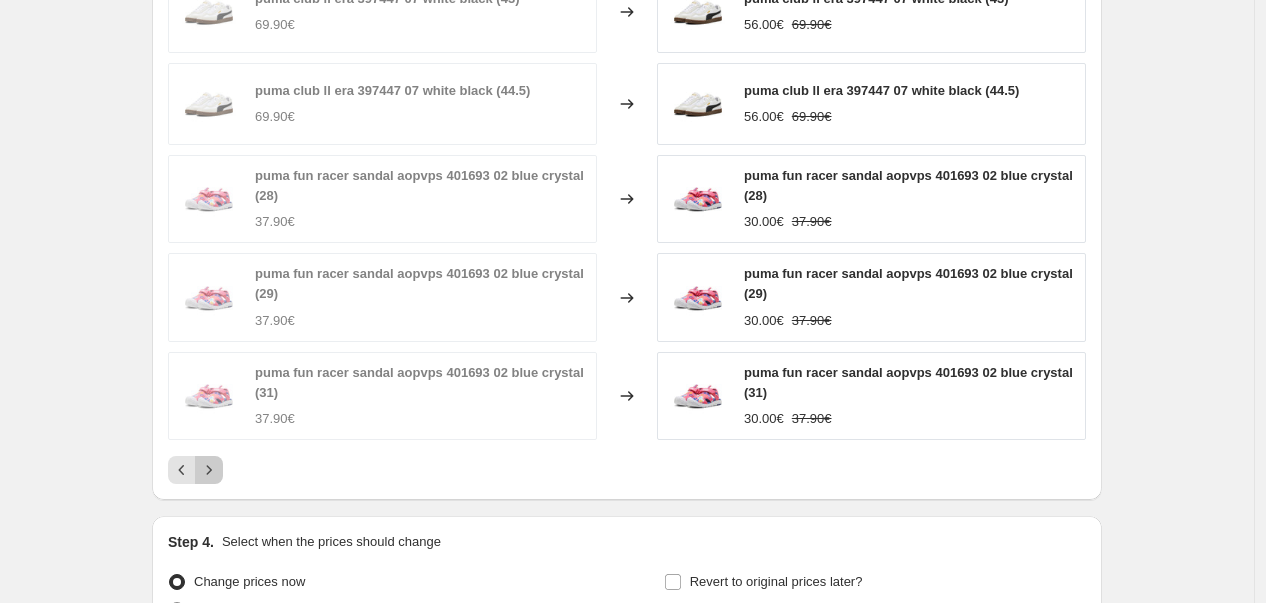 click 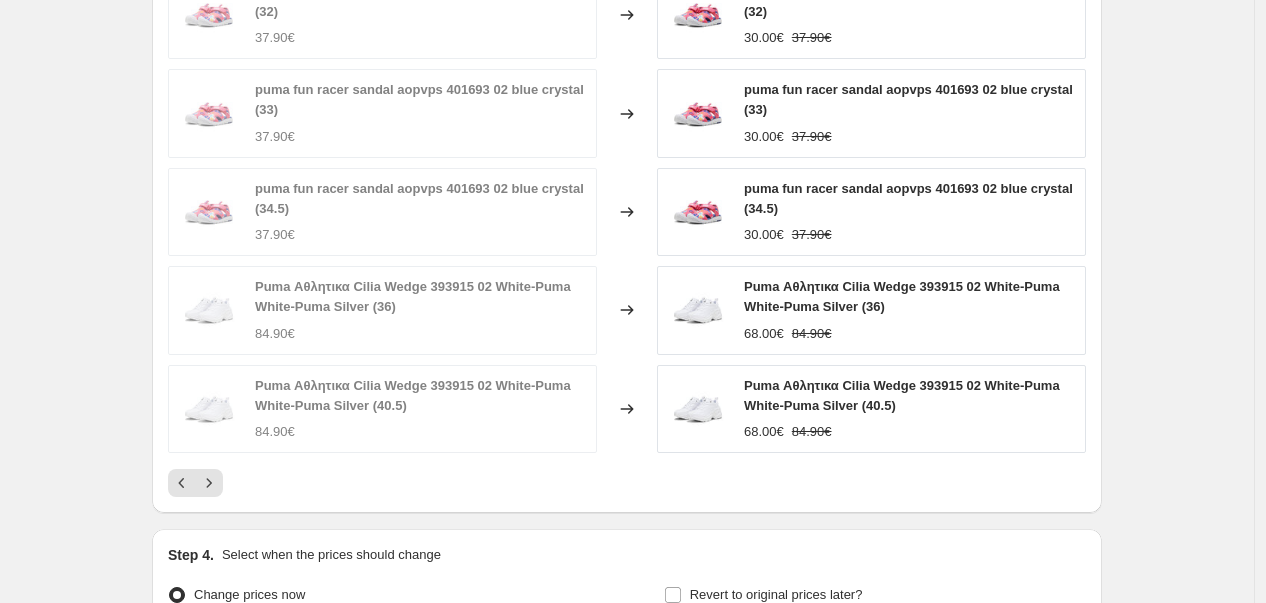click 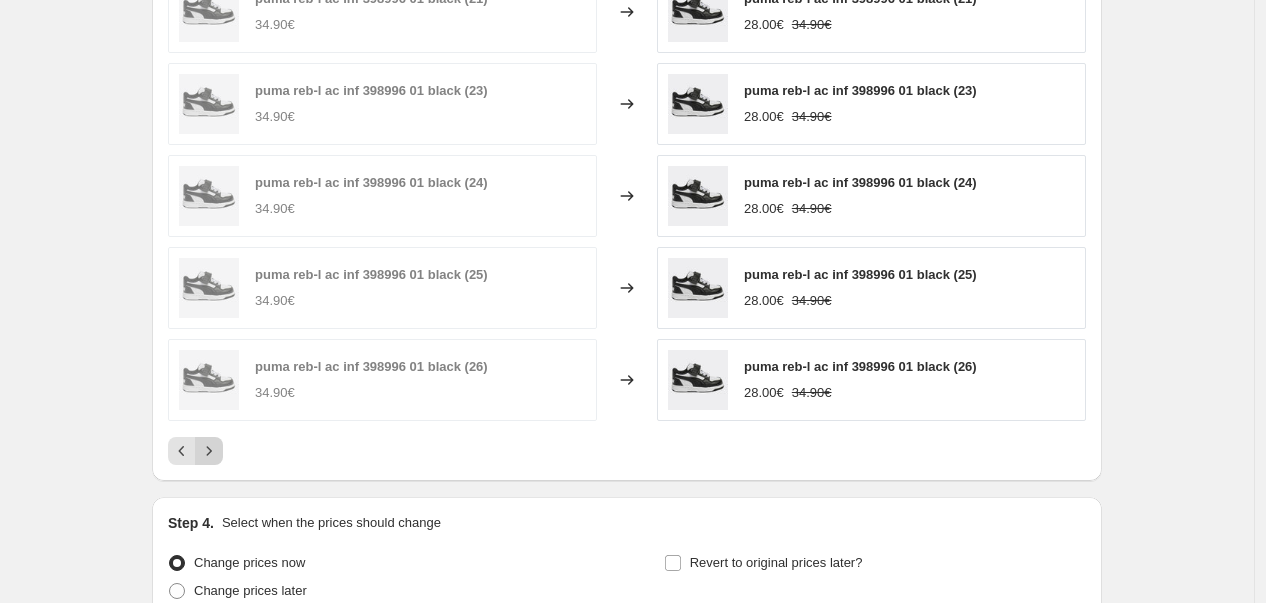 click 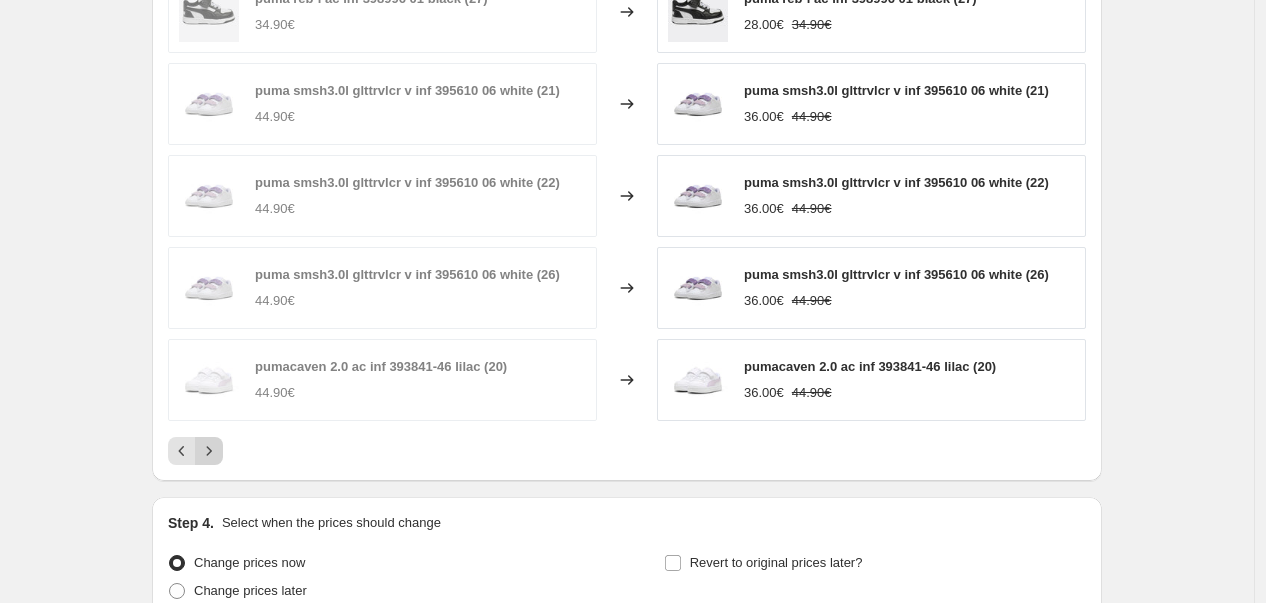 click 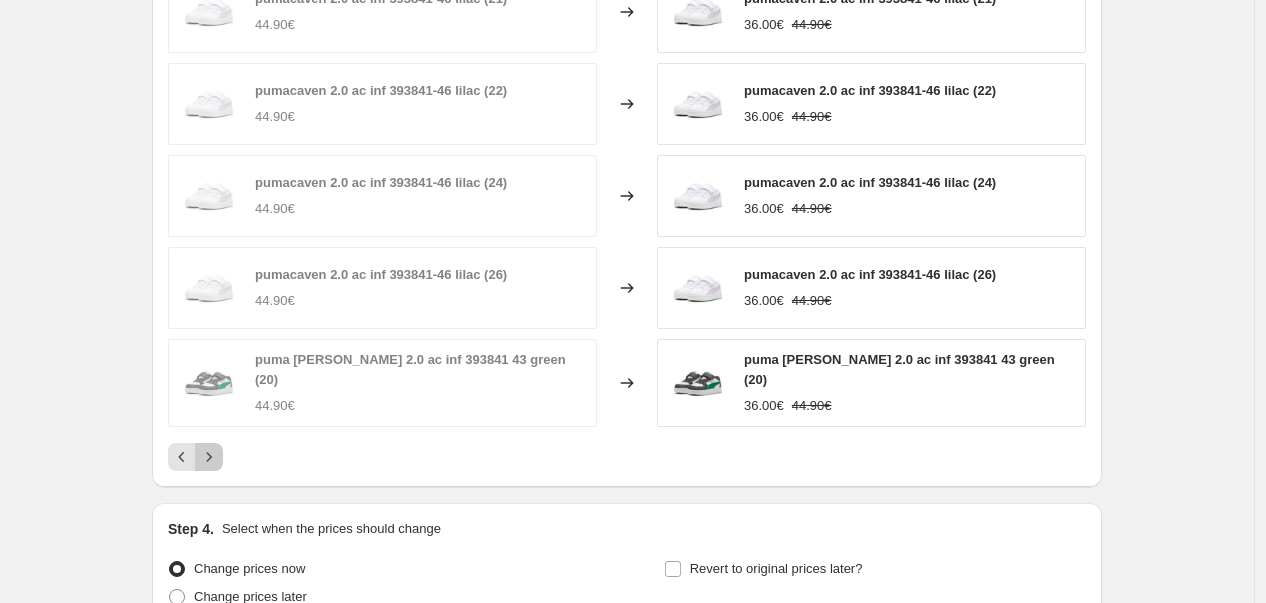 click 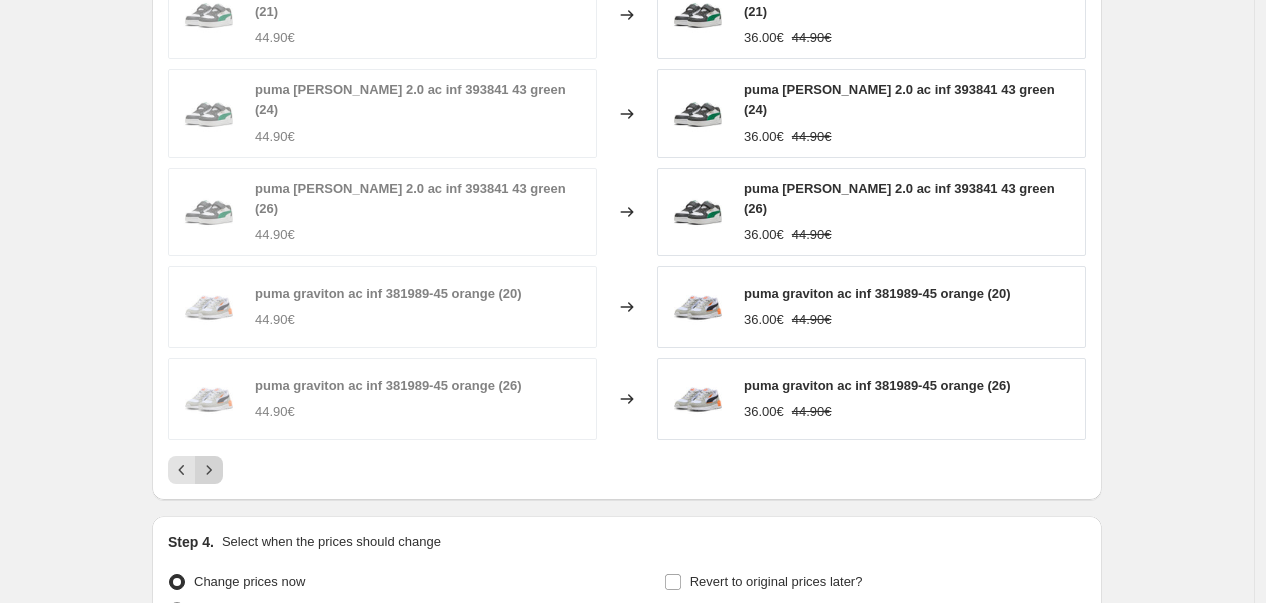 click 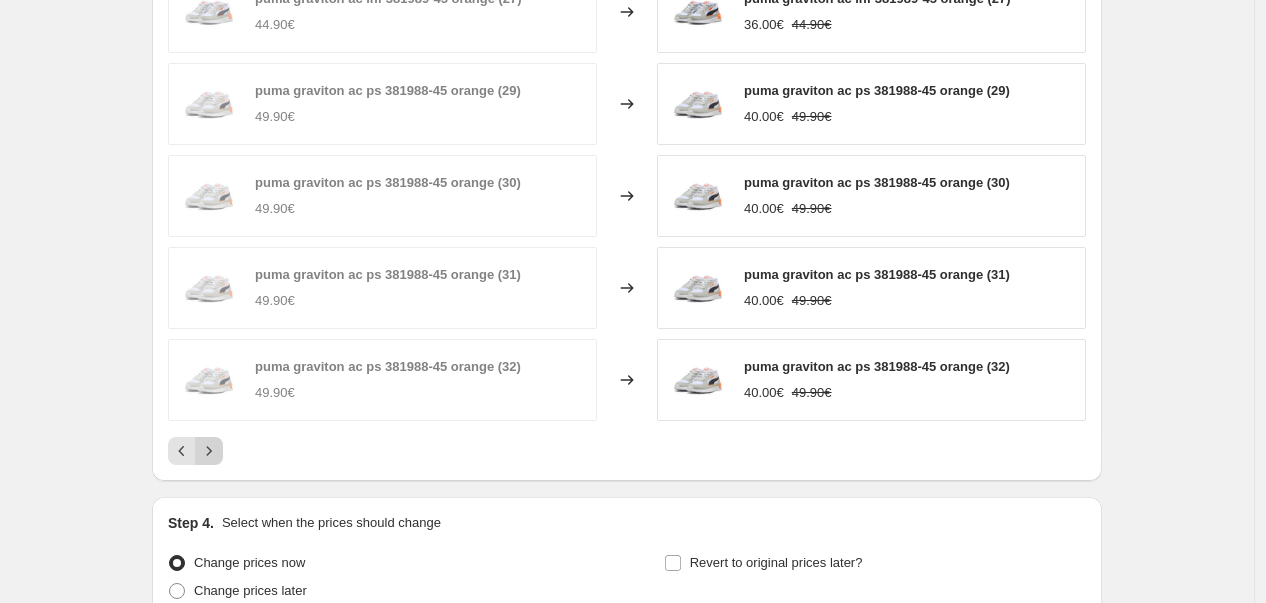 click 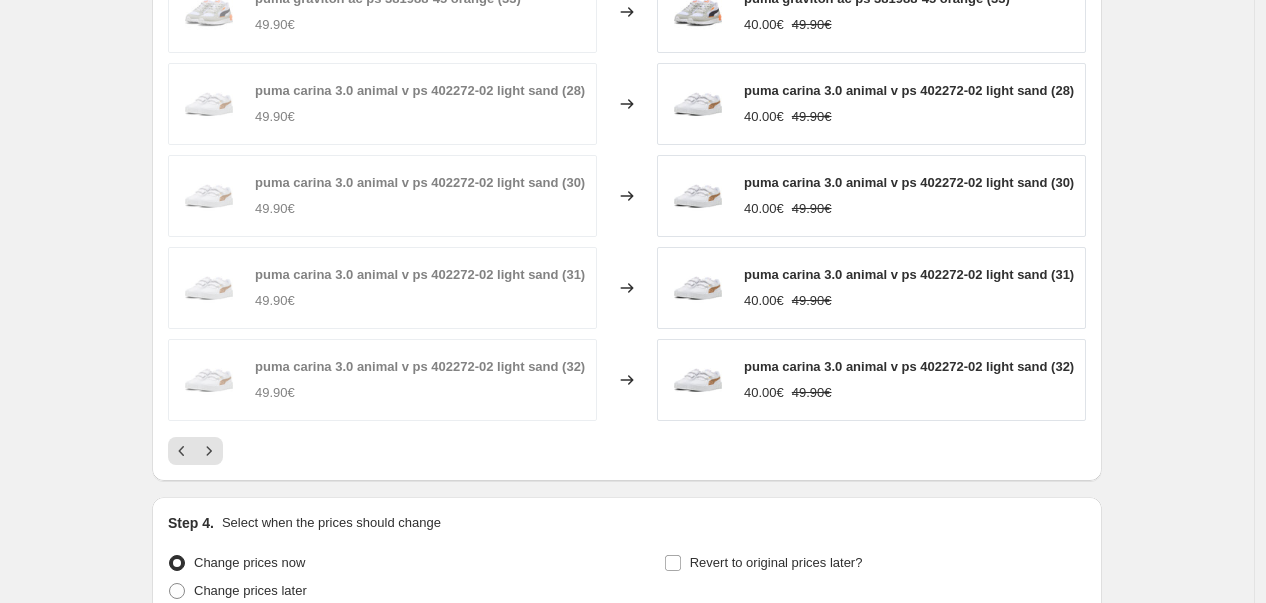 click on "puma graviton ac ps 381988-45 orange (33) 49.90€ Changed to puma graviton ac ps 381988-45 orange (33) 40.00€ 49.90€ puma carina 3.0 animal v ps 402272-02 light sand (28) 49.90€ Changed to puma carina 3.0 animal v ps 402272-02 light sand (28) 40.00€ 49.90€ puma carina 3.0 animal v ps 402272-02 light sand (30) 49.90€ Changed to puma carina 3.0 animal v ps 402272-02 light sand (30) 40.00€ 49.90€ puma carina 3.0 animal v ps 402272-02 light sand (31) 49.90€ Changed to puma carina 3.0 animal v ps 402272-02 light sand (31) 40.00€ 49.90€ puma carina 3.0 animal v ps 402272-02 light sand (32) 49.90€ Changed to puma carina 3.0 animal v ps 402272-02 light sand (32) 40.00€ 49.90€" at bounding box center [627, 218] 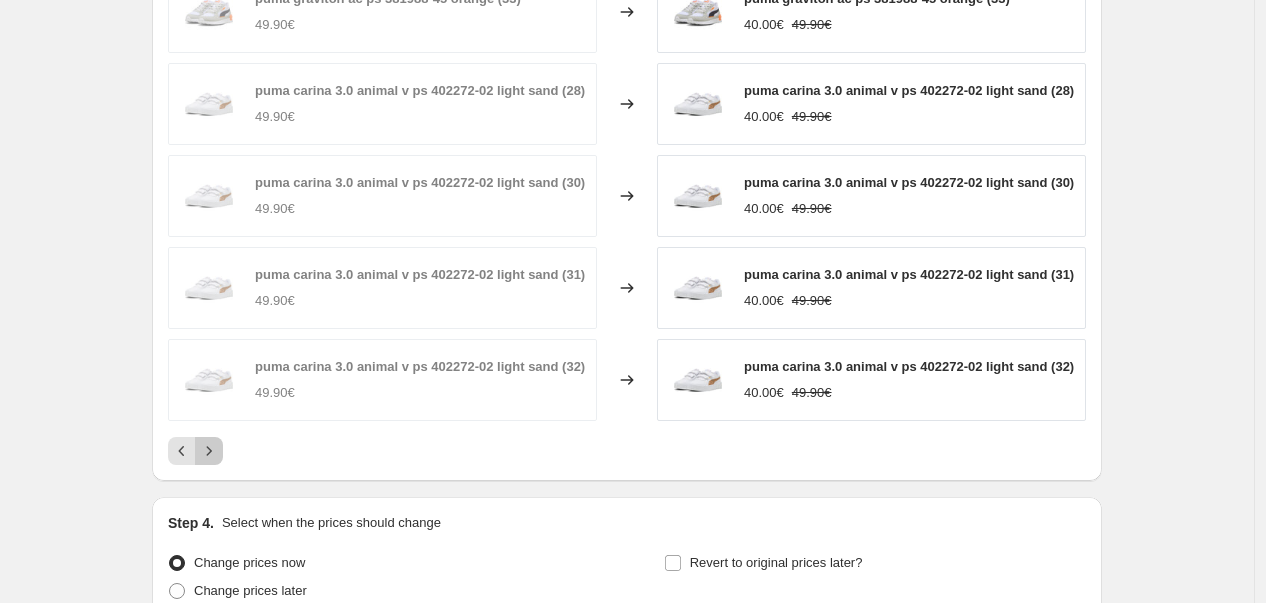 click at bounding box center [209, 451] 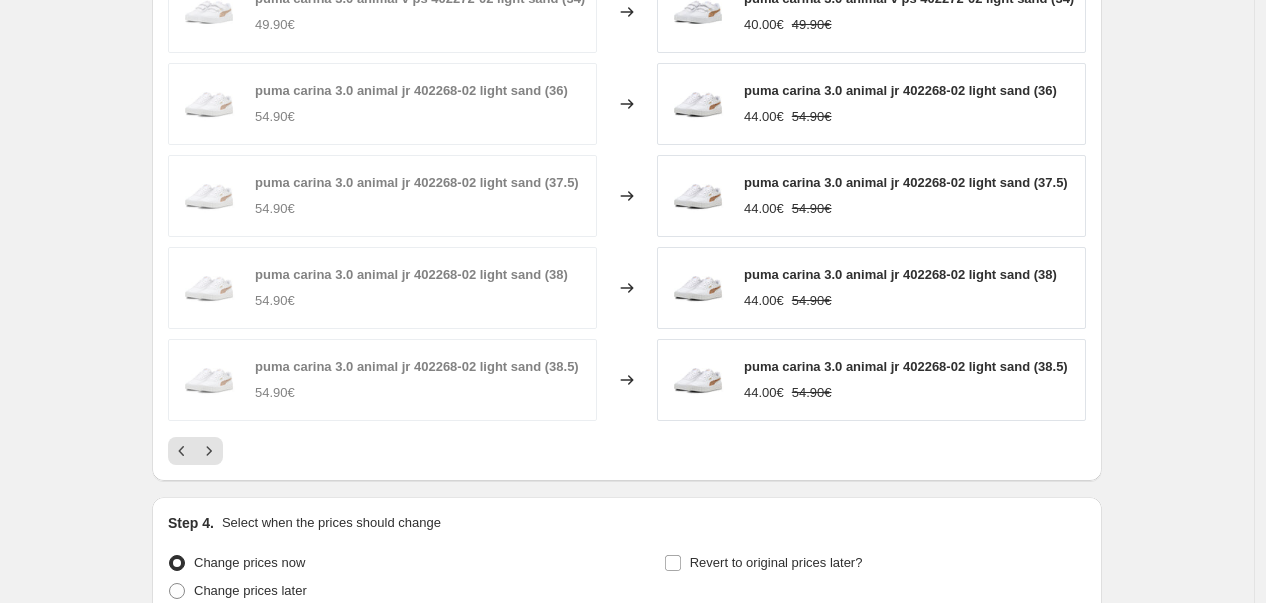 click 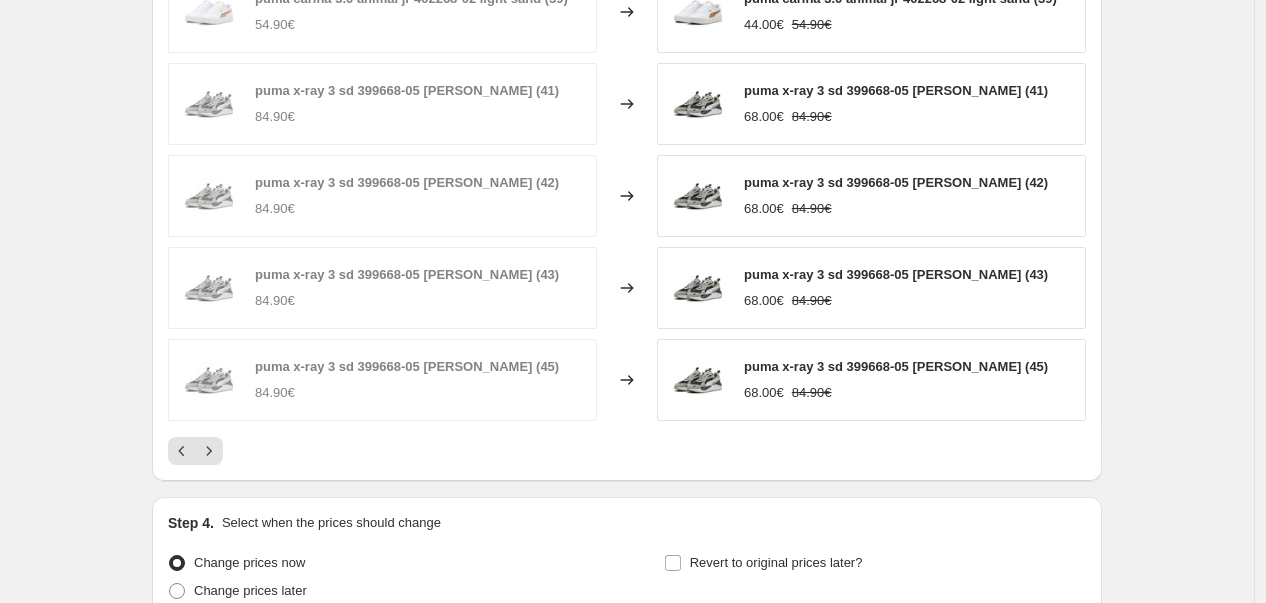 click on "PRICE CHANGE PREVIEW Over 250 product variants would be affected by this price change: puma carina 3.0 animal jr 402268-02 light sand (39) 54.90€ Changed to puma carina 3.0 animal jr 402268-02 light sand (39) 44.00€ 54.90€ puma x-ray 3 sd 399668-05 [PERSON_NAME] (41) 84.90€ Changed to puma x-ray 3 sd 399668-05 [PERSON_NAME] (41) 68.00€ 84.90€ puma x-ray 3 sd 399668-05 [PERSON_NAME] (42) 84.90€ Changed to puma x-ray 3 sd 399668-05 [PERSON_NAME] (42) 68.00€ 84.90€ puma x-ray 3 sd 399668-05 [PERSON_NAME] (43) 84.90€ Changed to puma x-ray 3 sd 399668-05 [PERSON_NAME] (43) 68.00€ 84.90€ puma x-ray 3 sd 399668-05 [PERSON_NAME] (45) 84.90€ Changed to puma x-ray 3 sd 399668-05 [PERSON_NAME] (45) 68.00€ 84.90€" at bounding box center (627, 191) 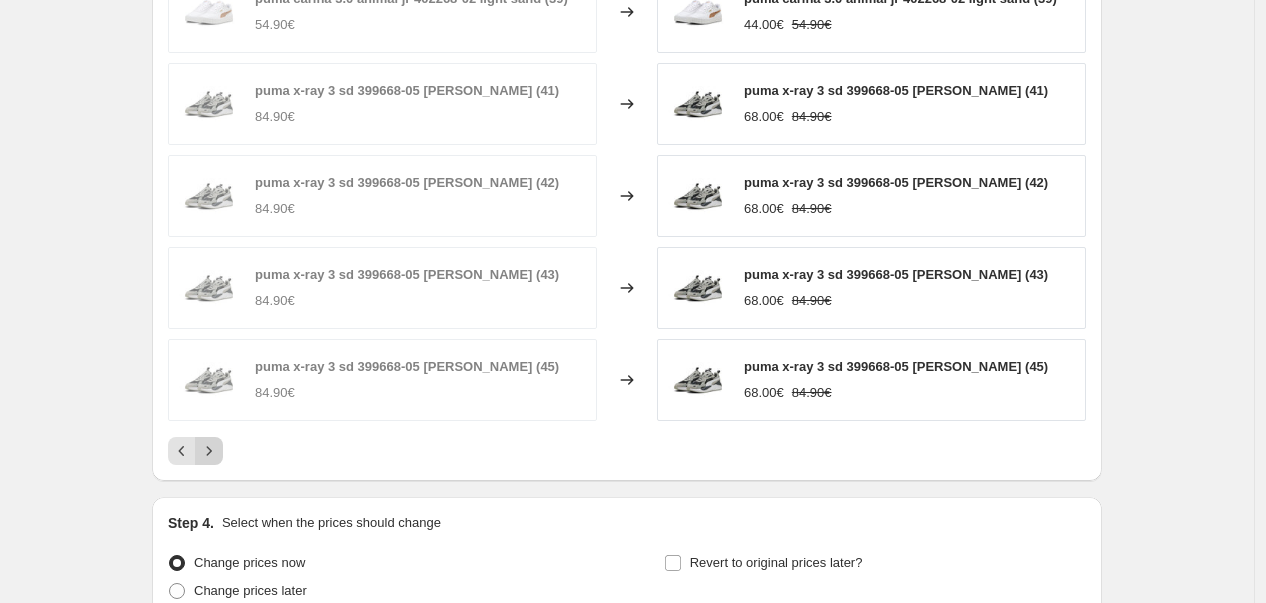 click 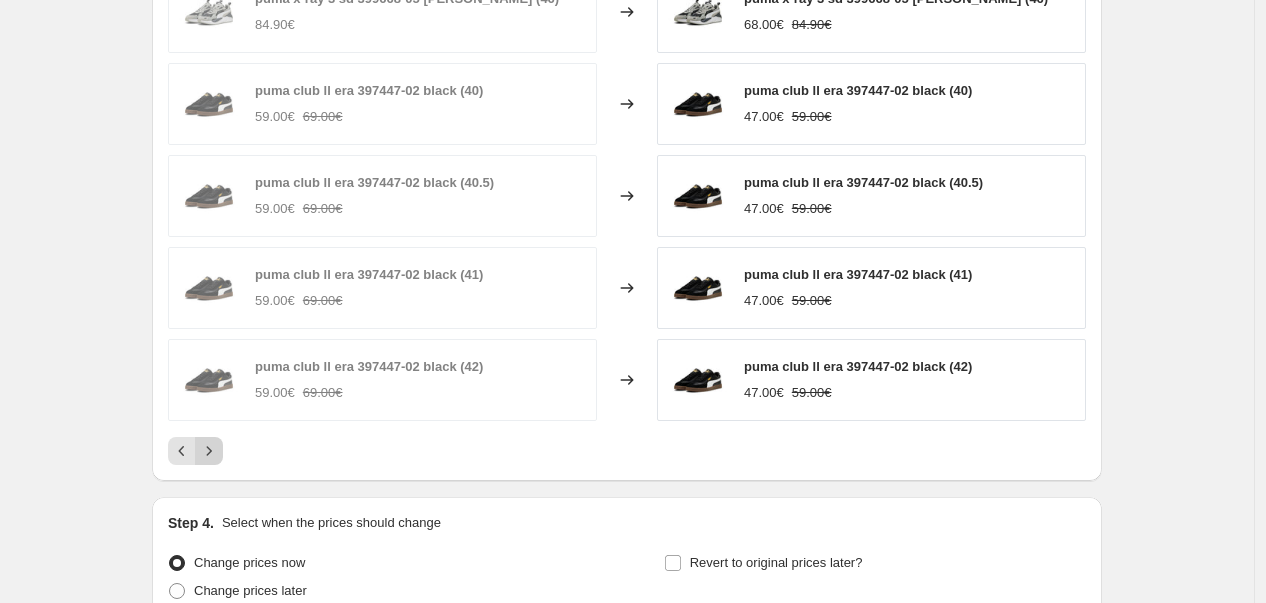 click 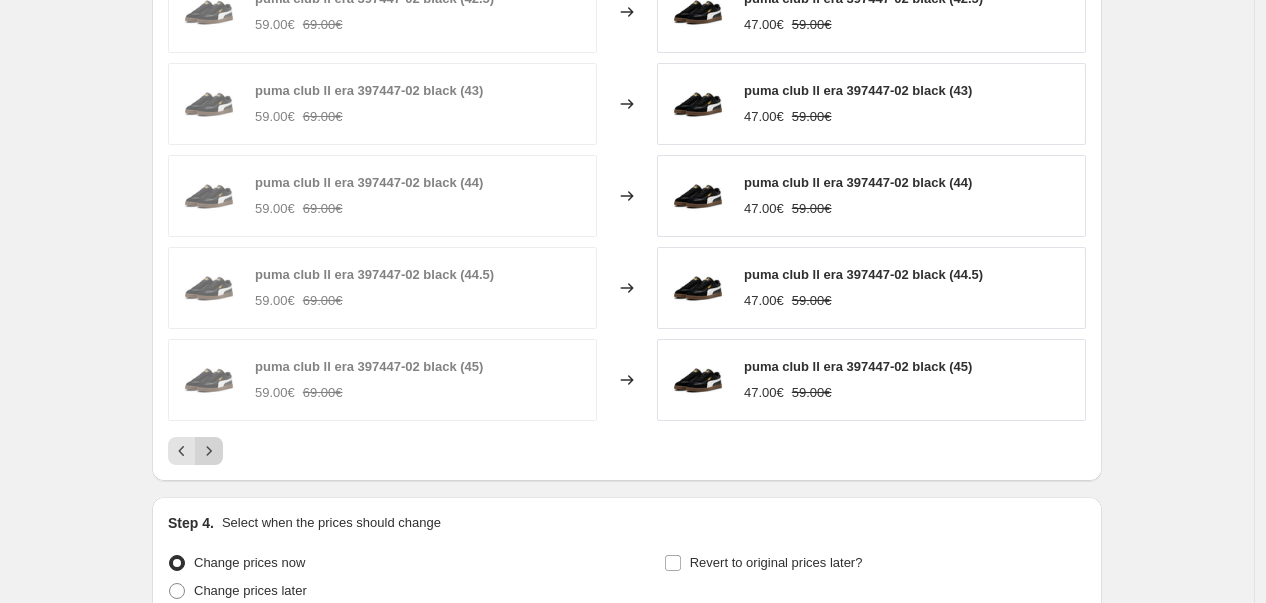 click 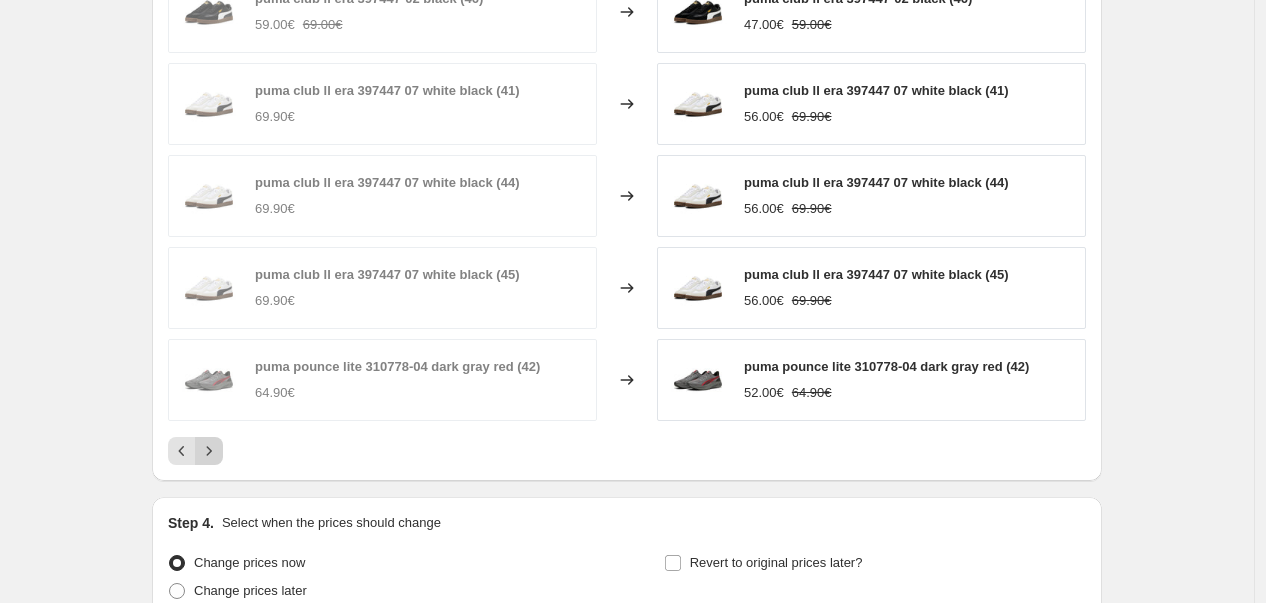click 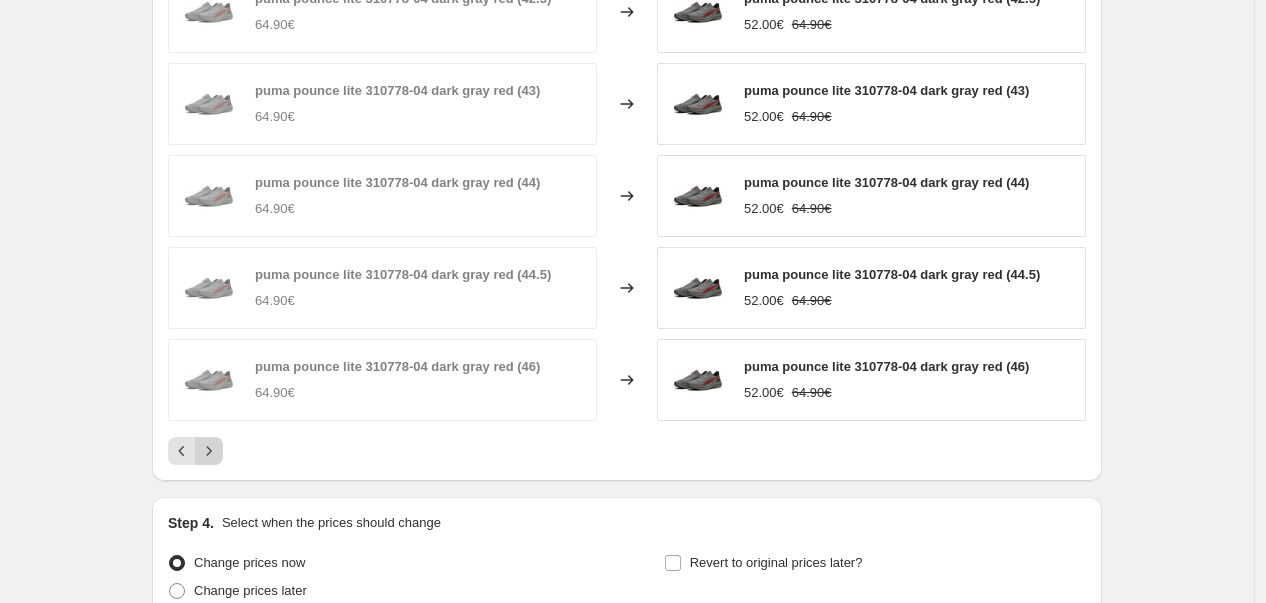 click 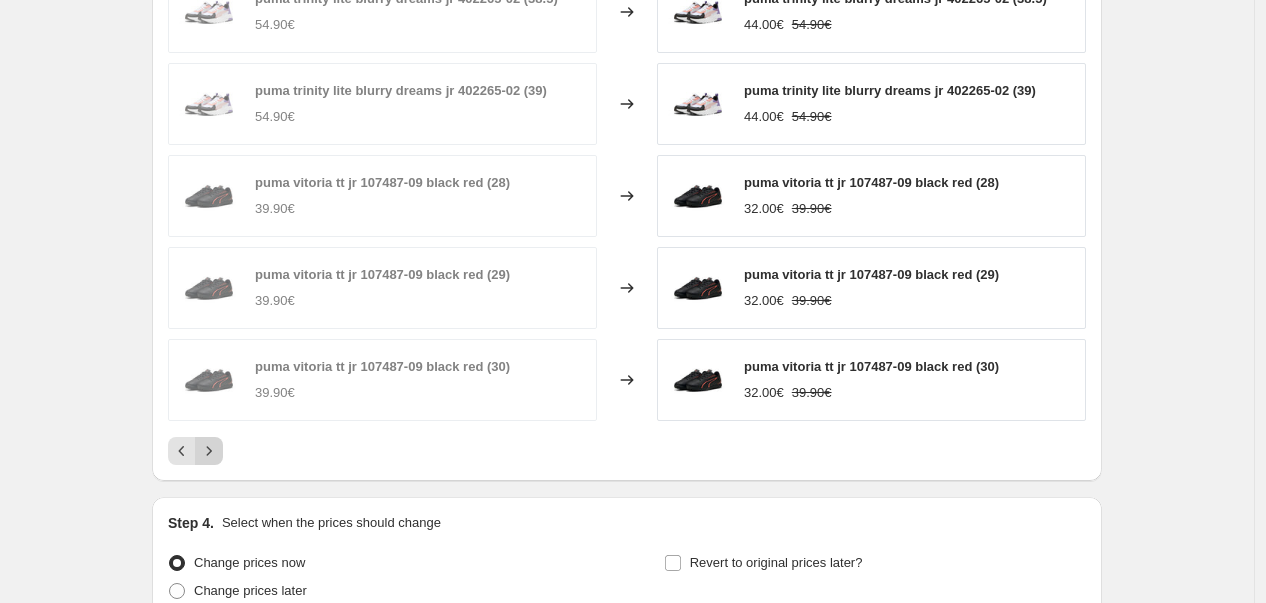 click 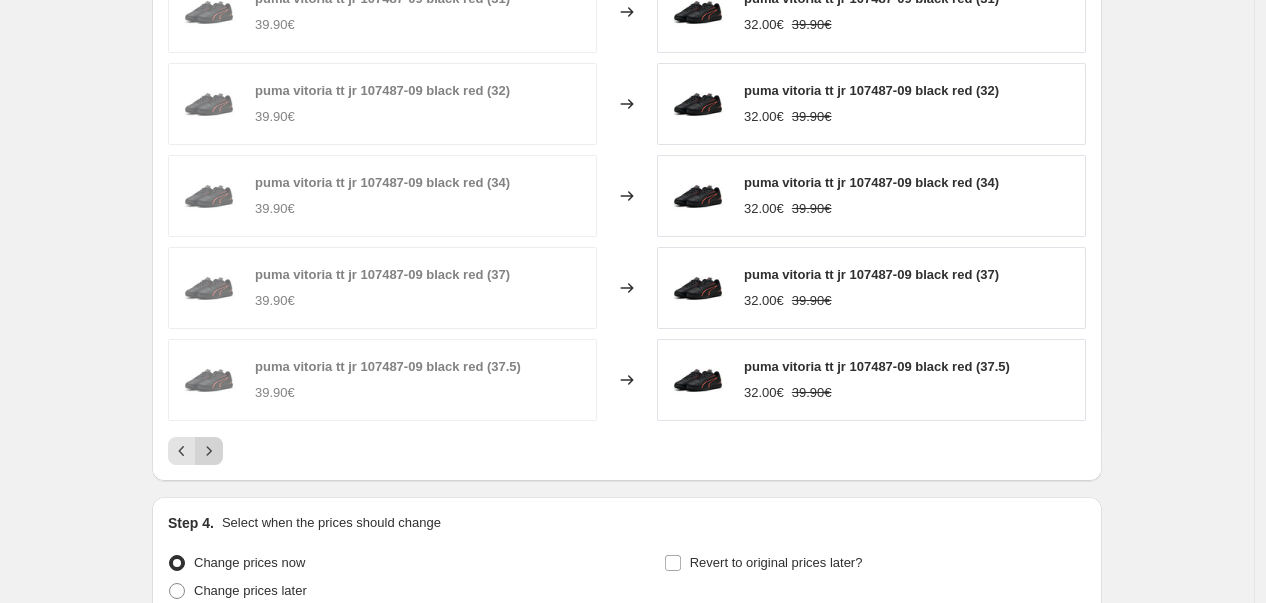 click 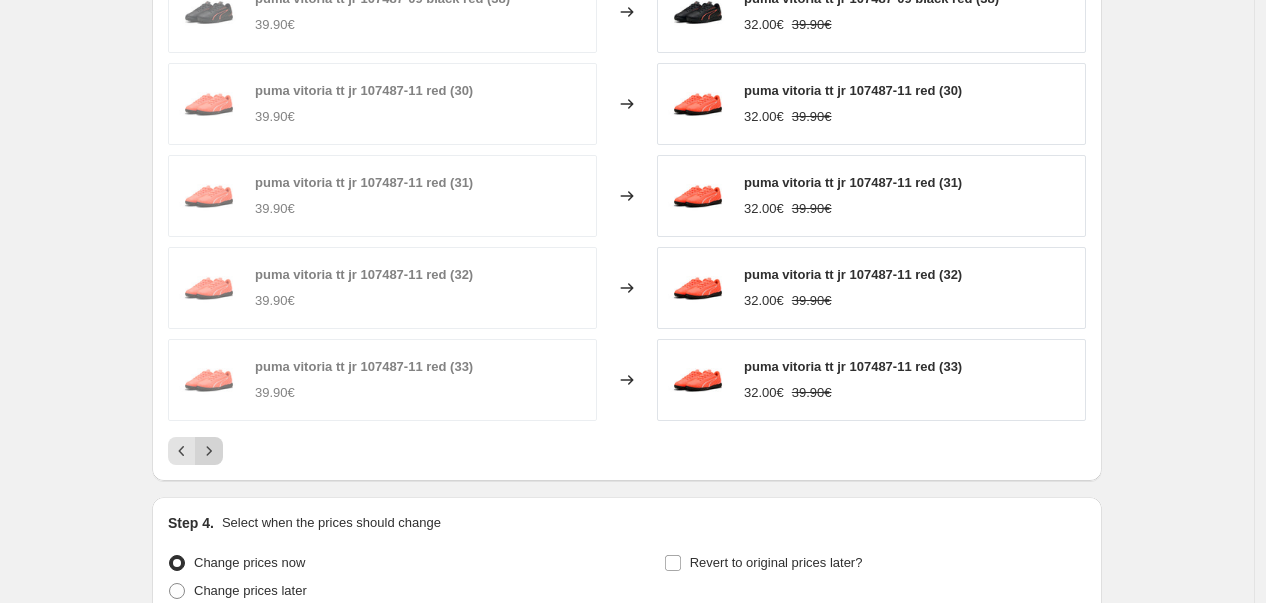 click 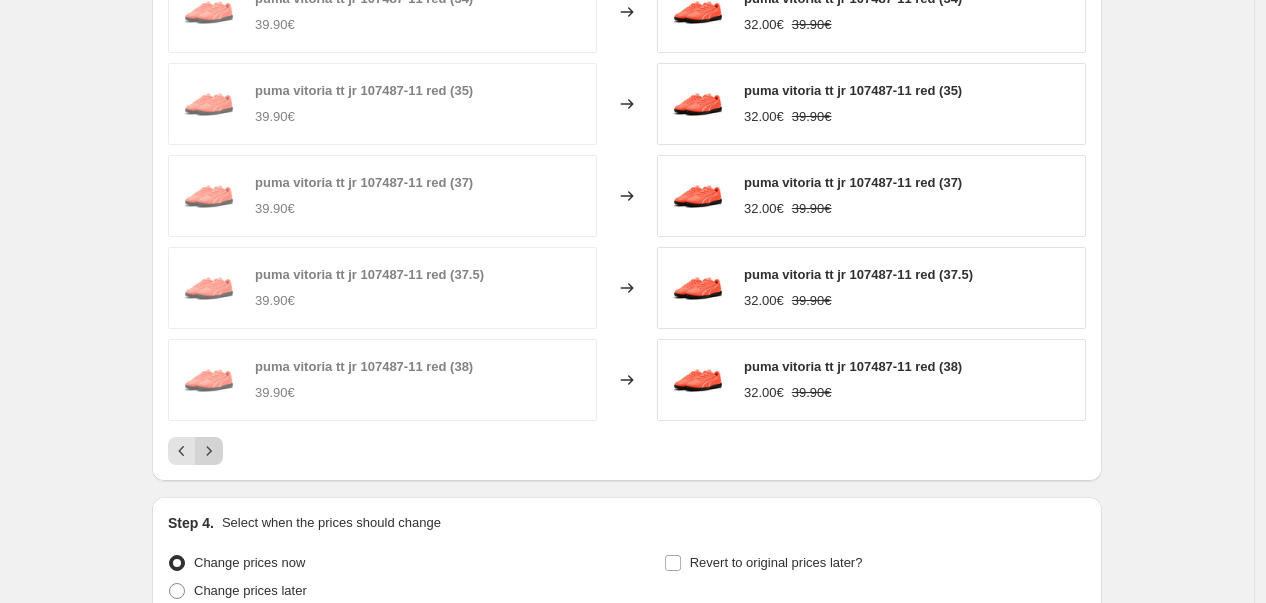 click 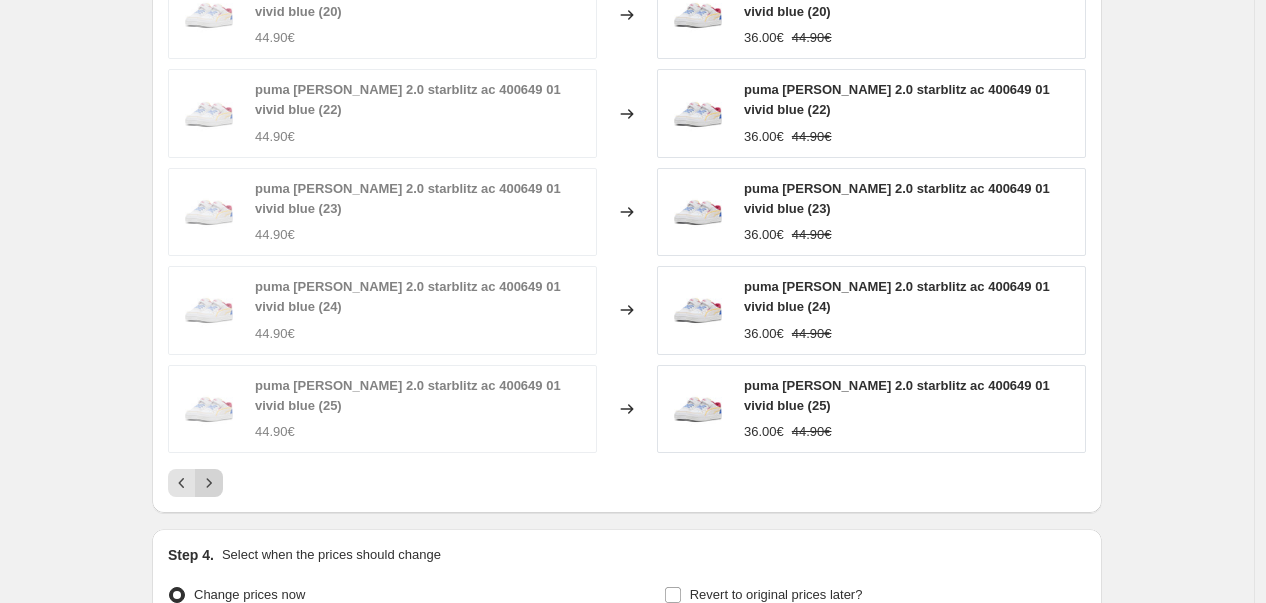 click 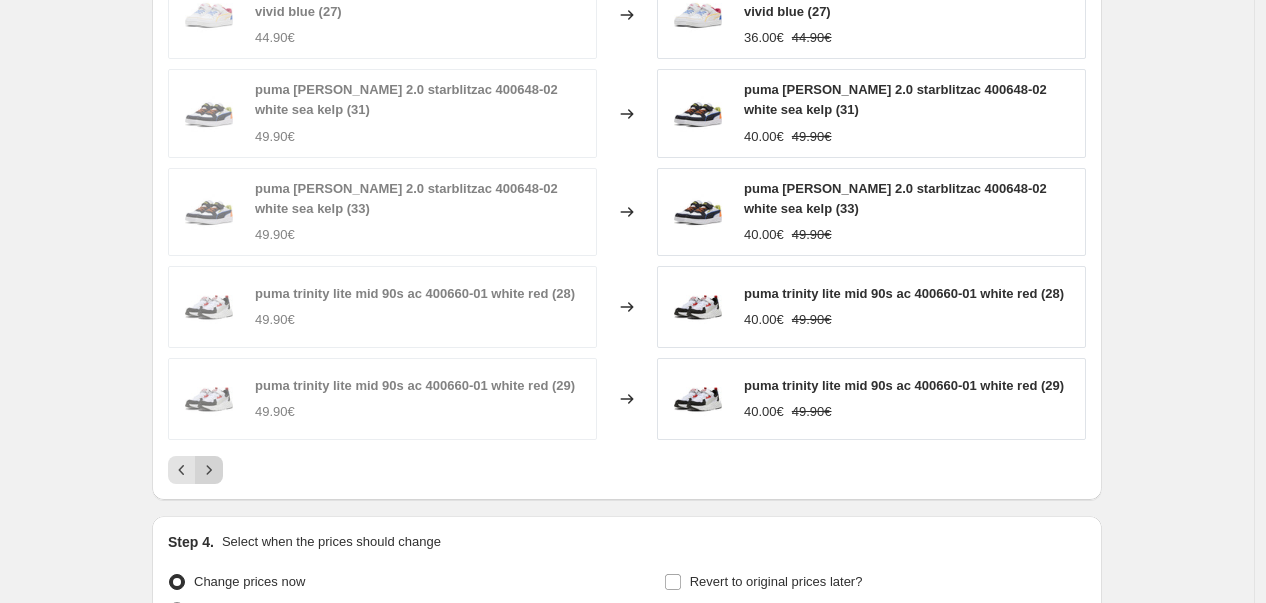 click 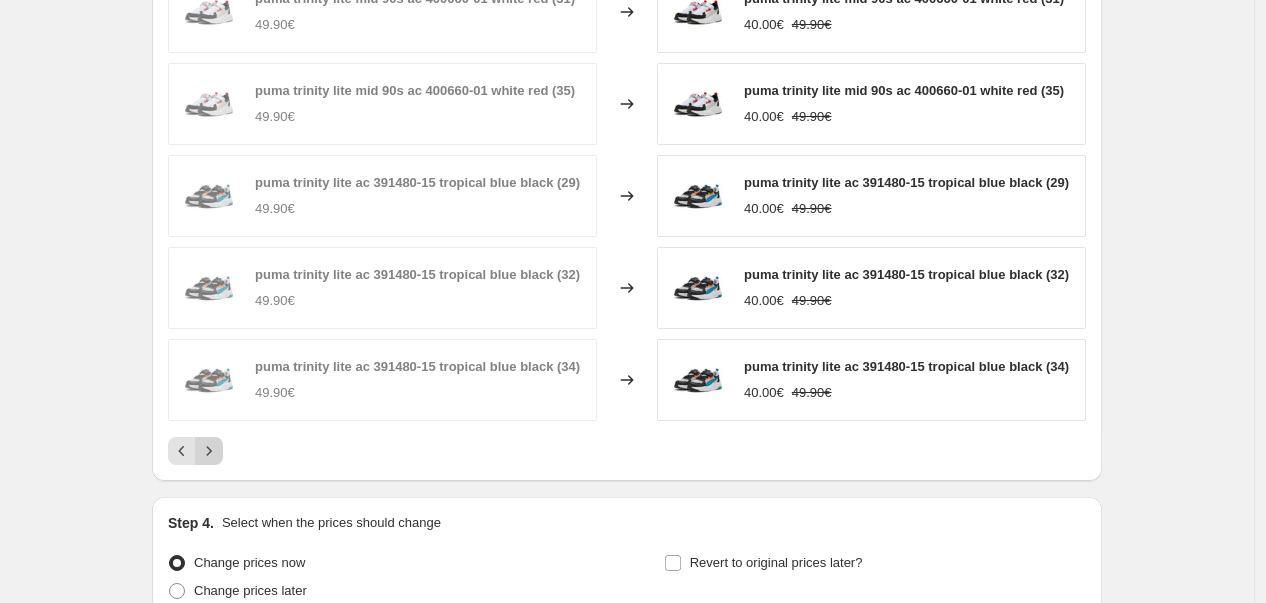 click 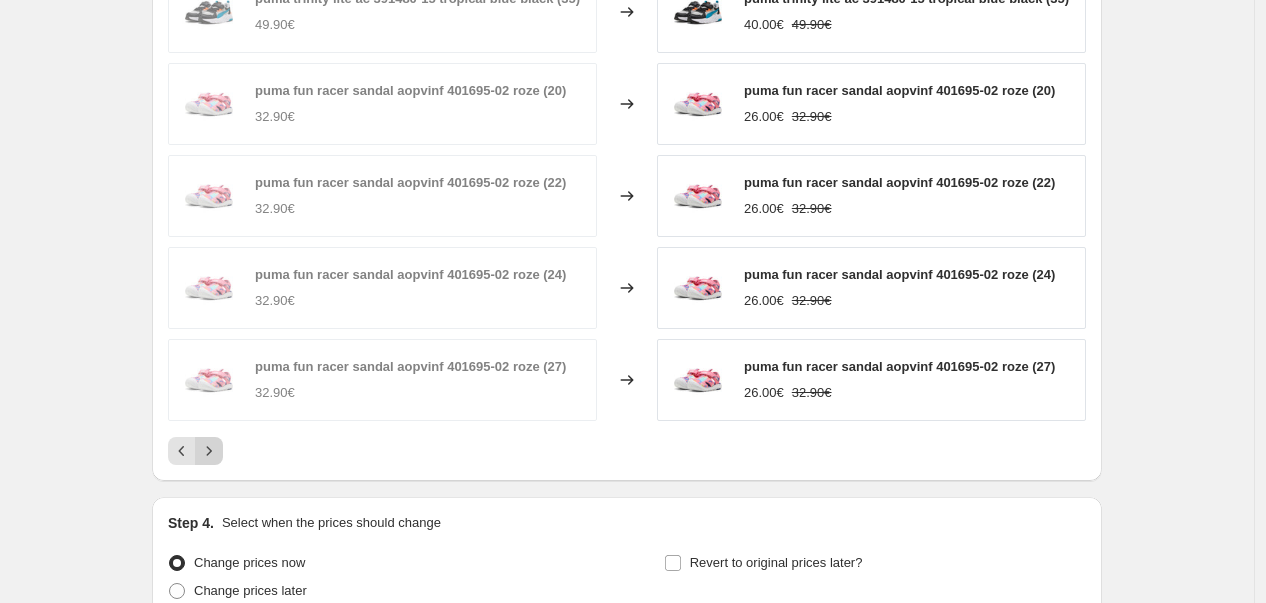 click 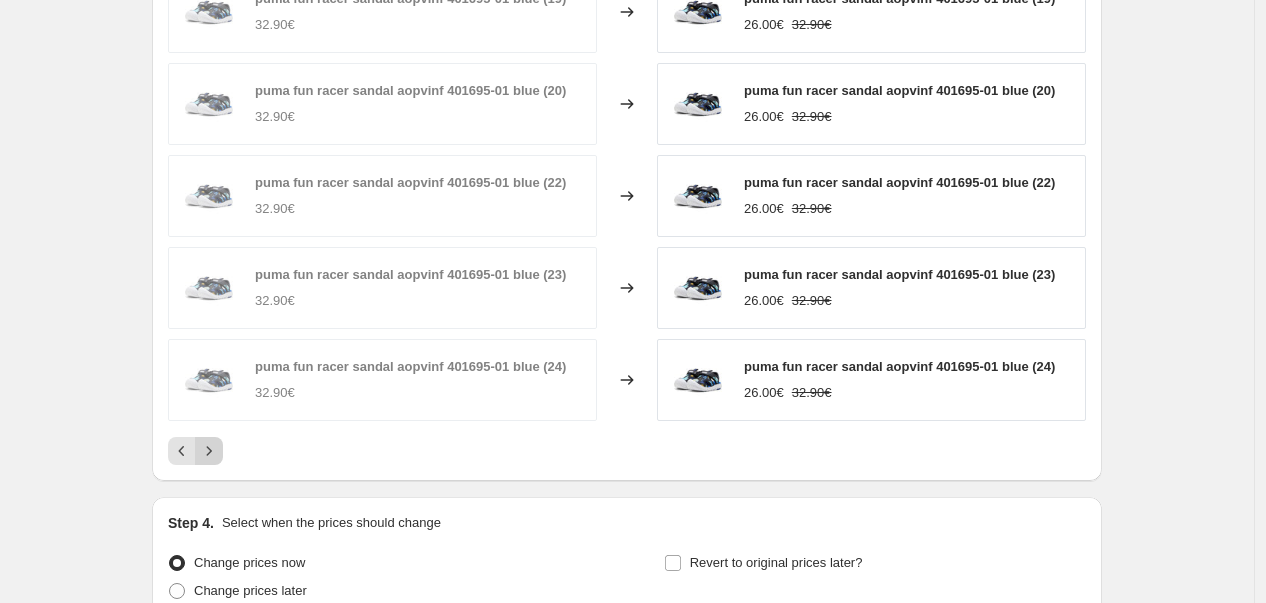 click 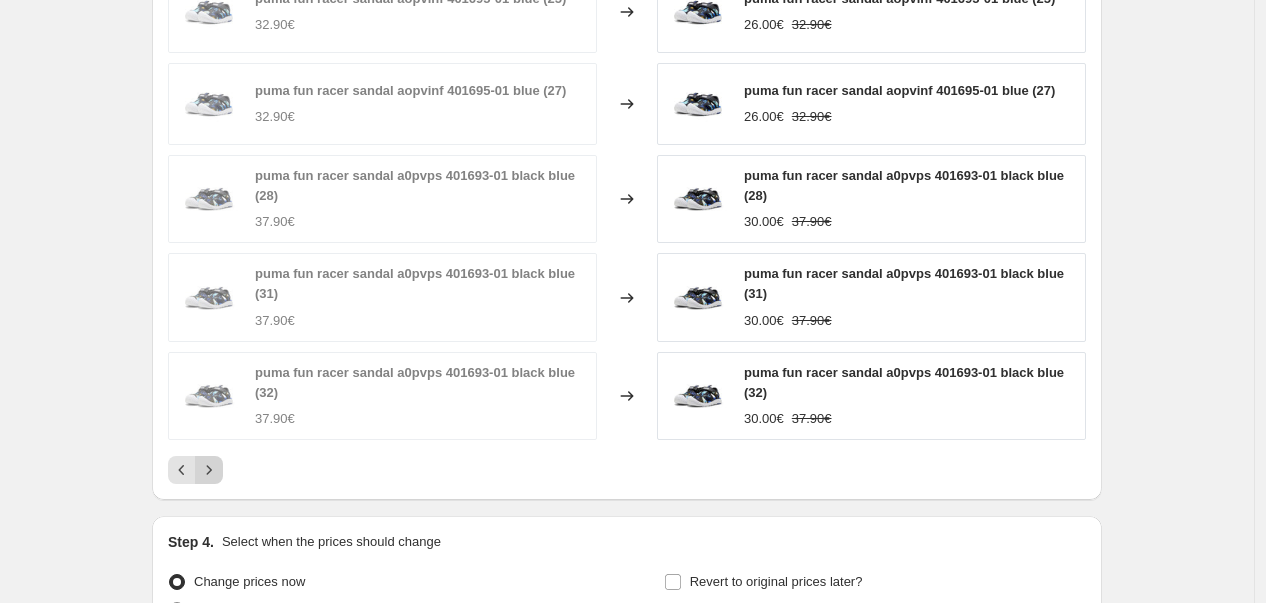 click at bounding box center [209, 470] 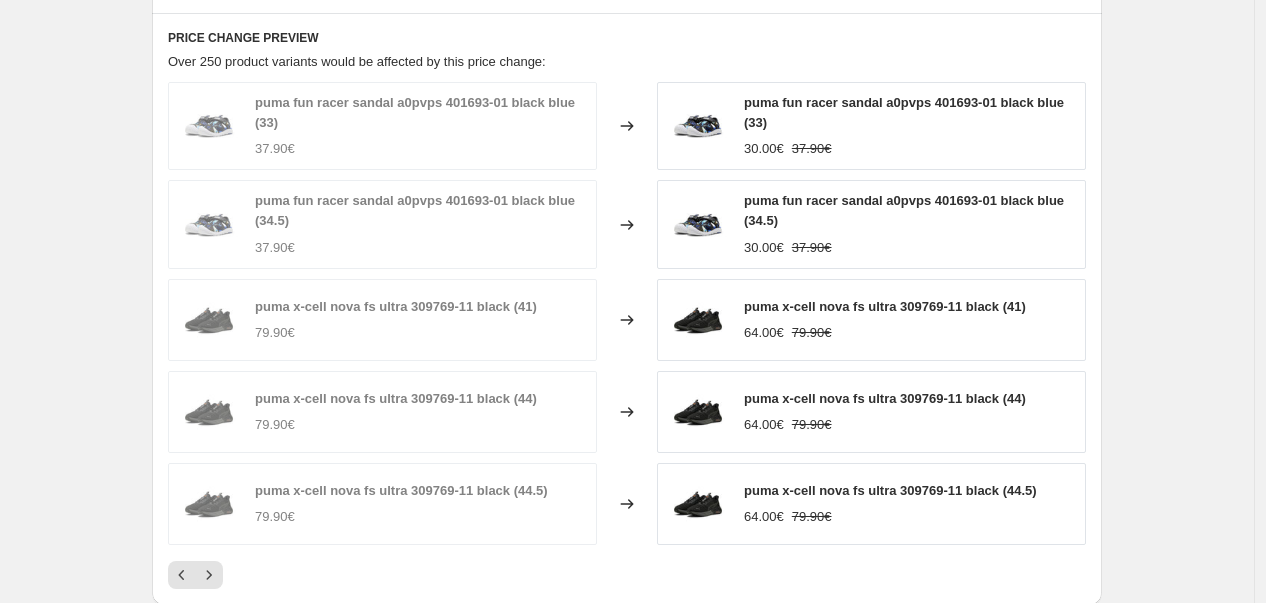 scroll, scrollTop: 1724, scrollLeft: 0, axis: vertical 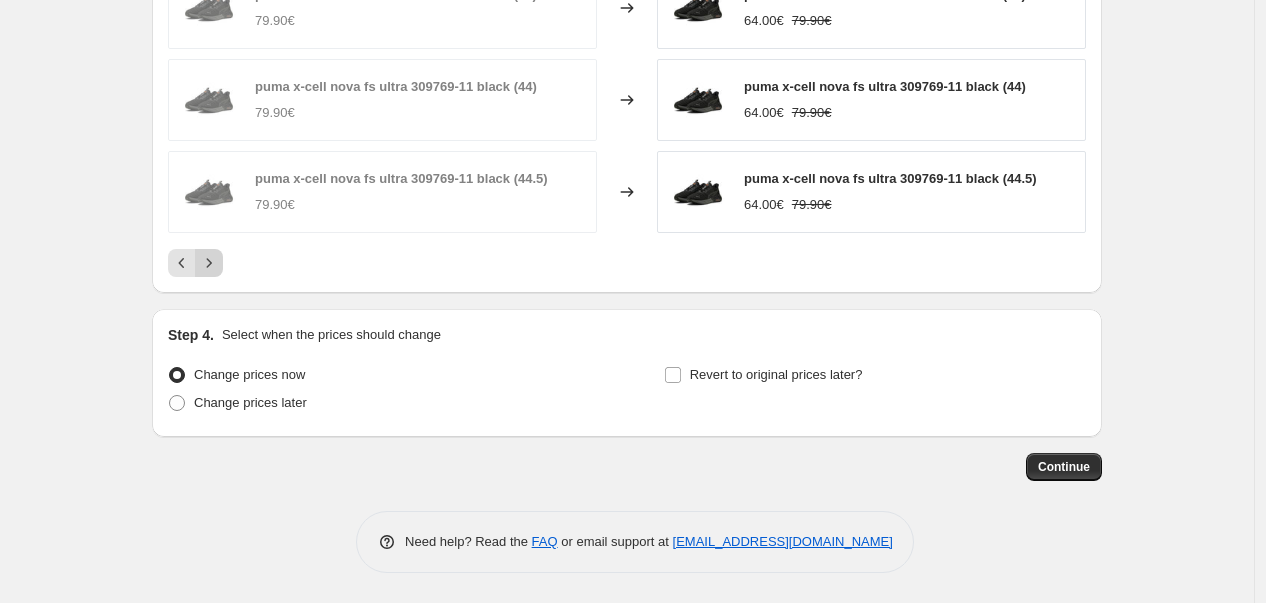 click 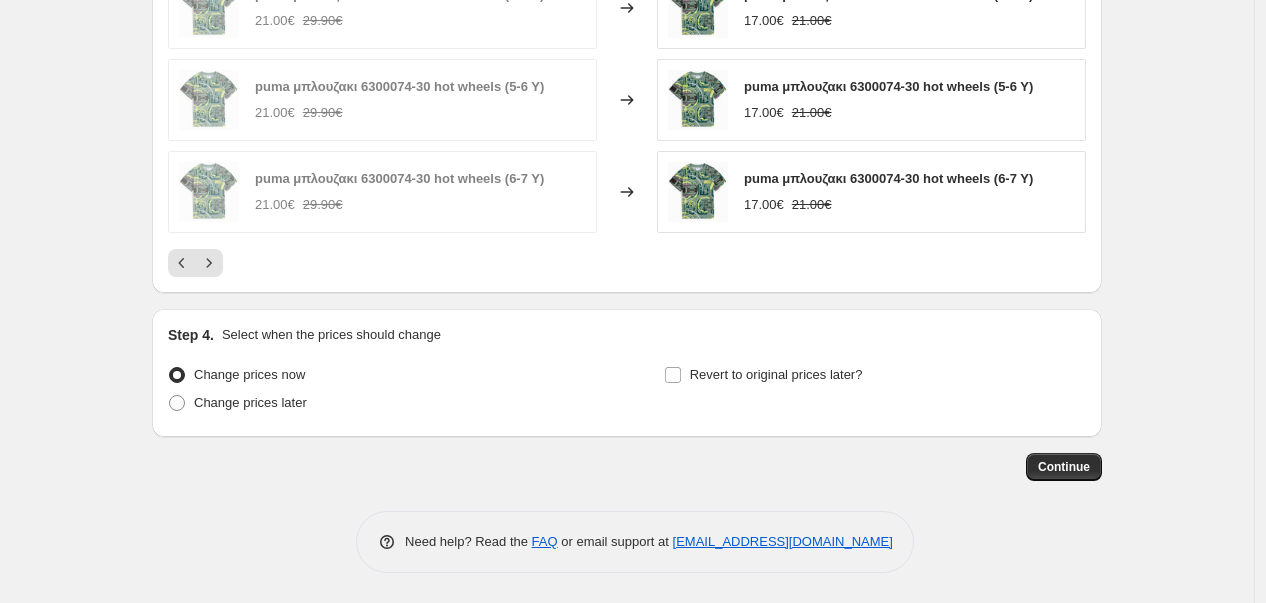 scroll, scrollTop: 1601, scrollLeft: 0, axis: vertical 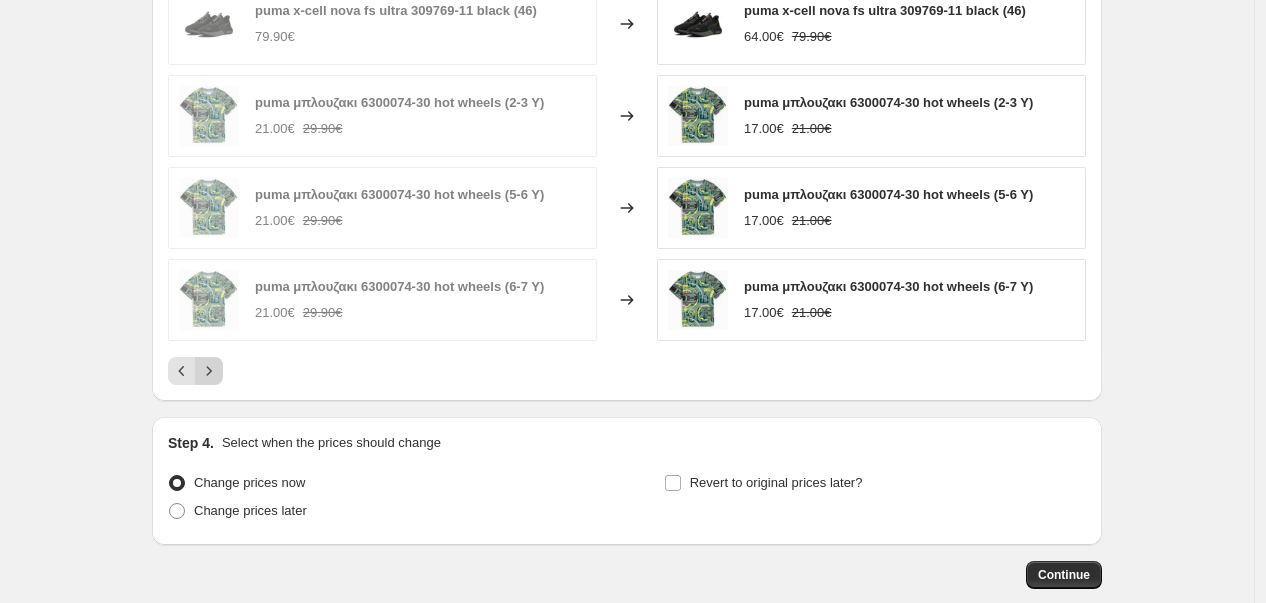 click 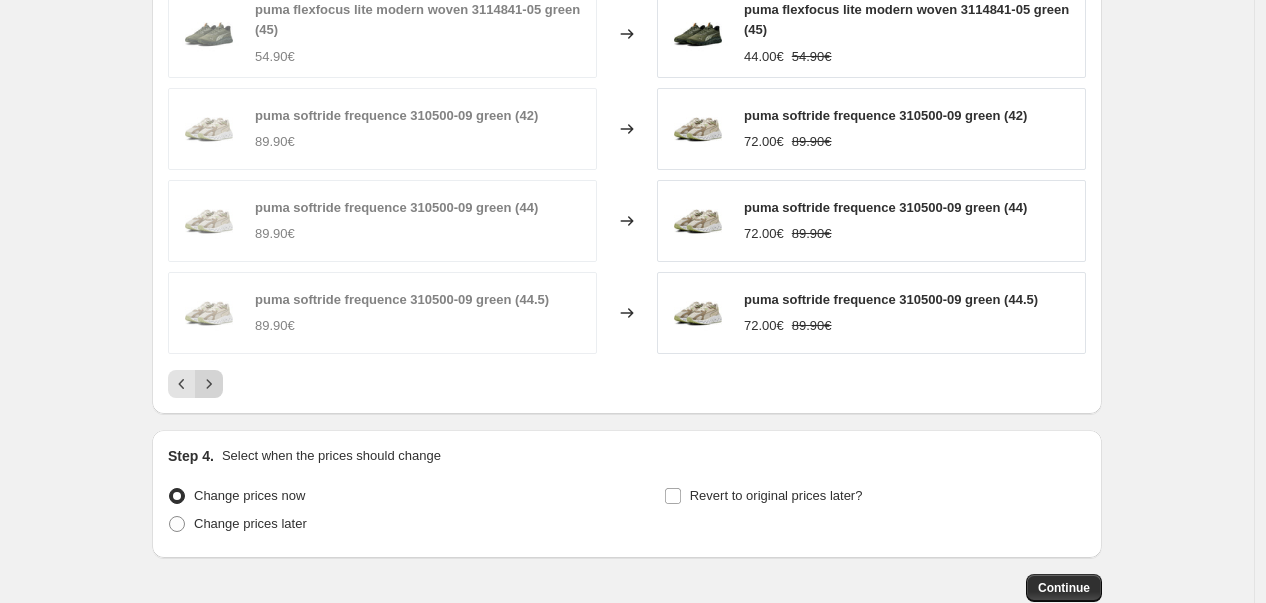 click 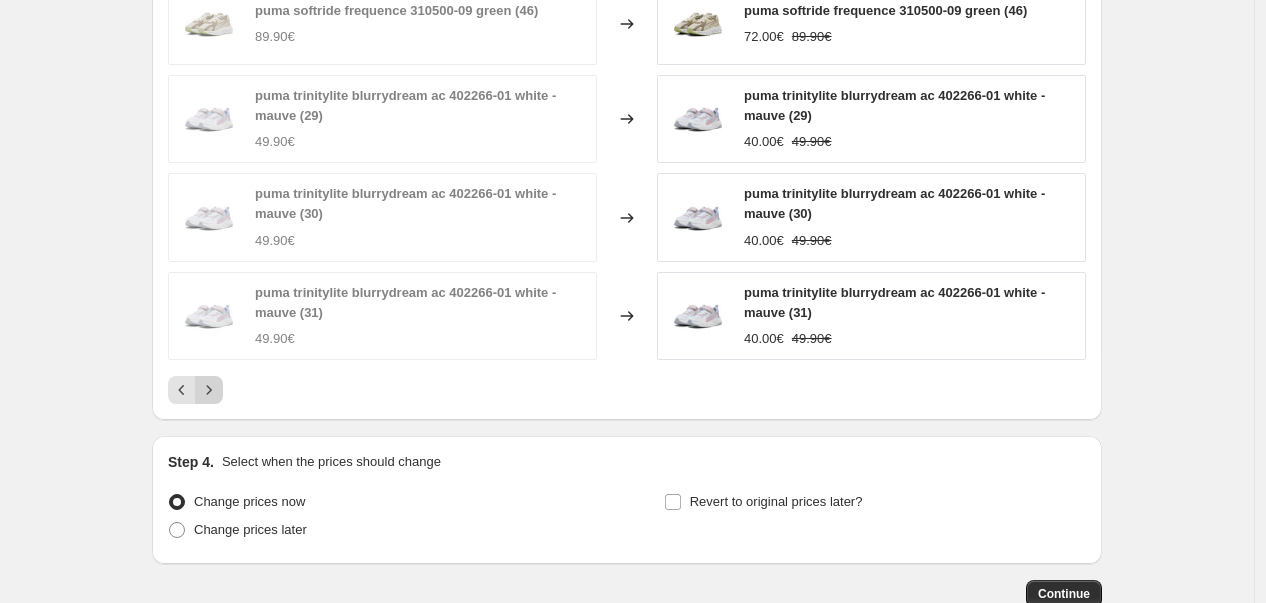 click at bounding box center (209, 390) 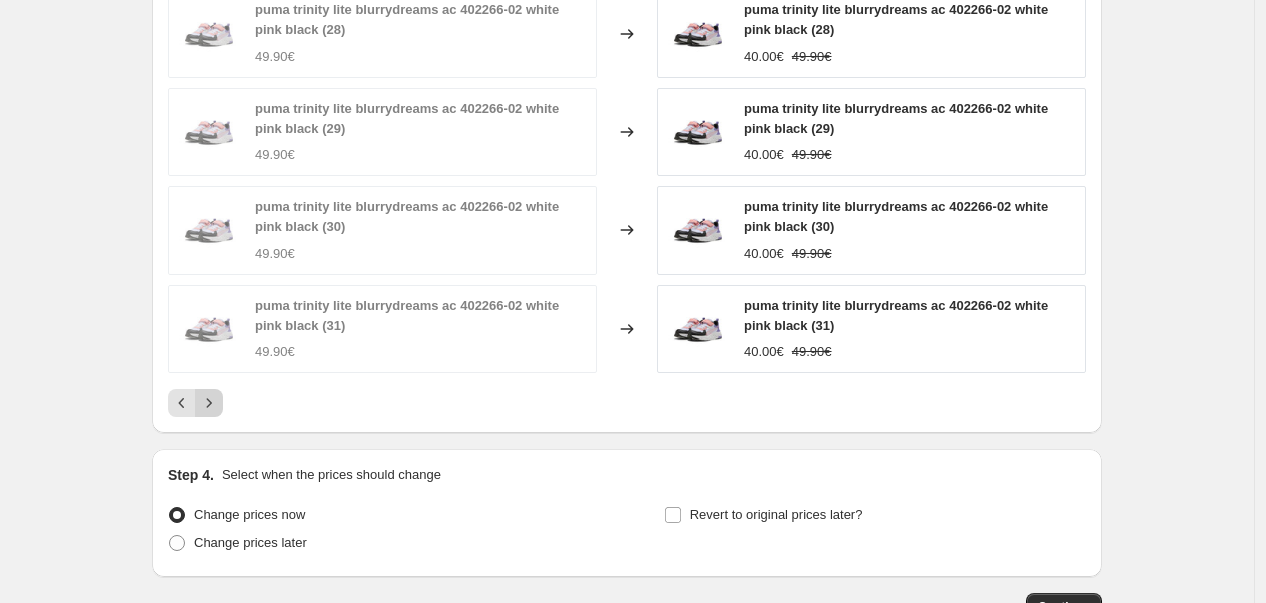 click on "puma trinitylite blurrydream ac 402266-01 white -mauve (33) 49.90€ Changed to puma trinitylite blurrydream ac 402266-01 white -mauve (33) 40.00€ 49.90€ puma trinity lite blurrydreams ac 402266-02 white pink black (28) 49.90€ Changed to puma trinity lite blurrydreams ac 402266-02 white pink black (28) 40.00€ 49.90€ puma trinity lite blurrydreams ac 402266-02 white pink black (29) 49.90€ Changed to puma trinity lite blurrydreams ac 402266-02 white pink black (29) 40.00€ 49.90€ puma trinity lite blurrydreams ac 402266-02 white pink black (30) 49.90€ Changed to puma trinity lite blurrydreams ac 402266-02 white pink black (30) 40.00€ 49.90€ puma trinity lite blurrydreams ac 402266-02 white pink black (31) 49.90€ Changed to puma trinity lite blurrydreams ac 402266-02 white pink black (31) 40.00€ 49.90€" at bounding box center [627, 154] 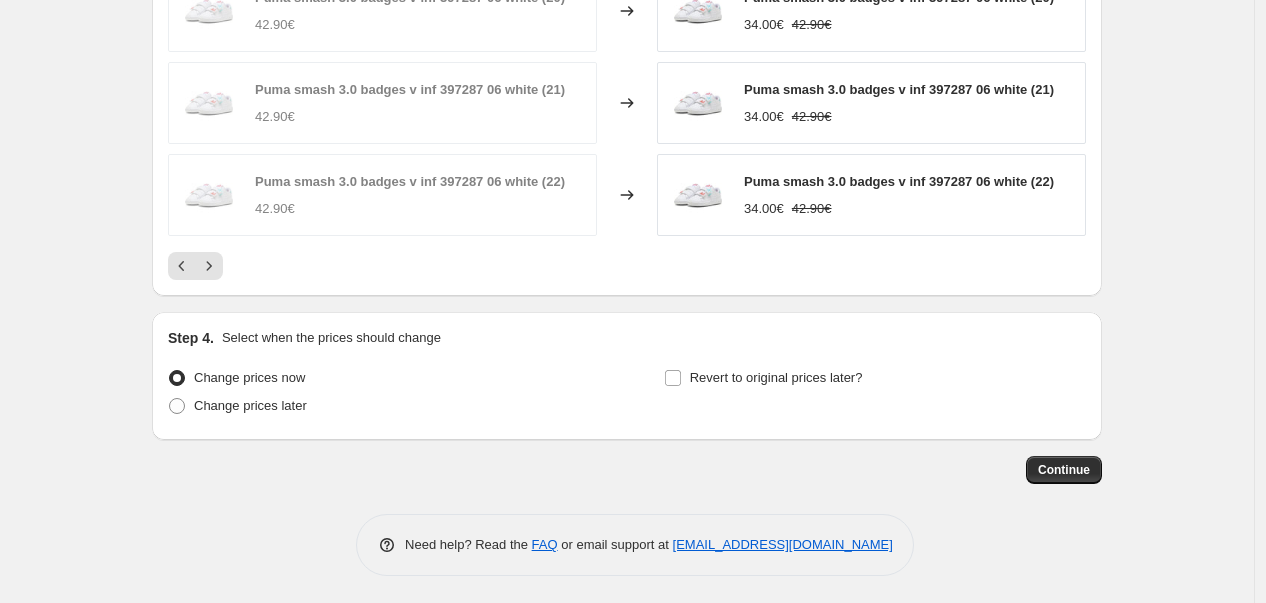 scroll, scrollTop: 1717, scrollLeft: 0, axis: vertical 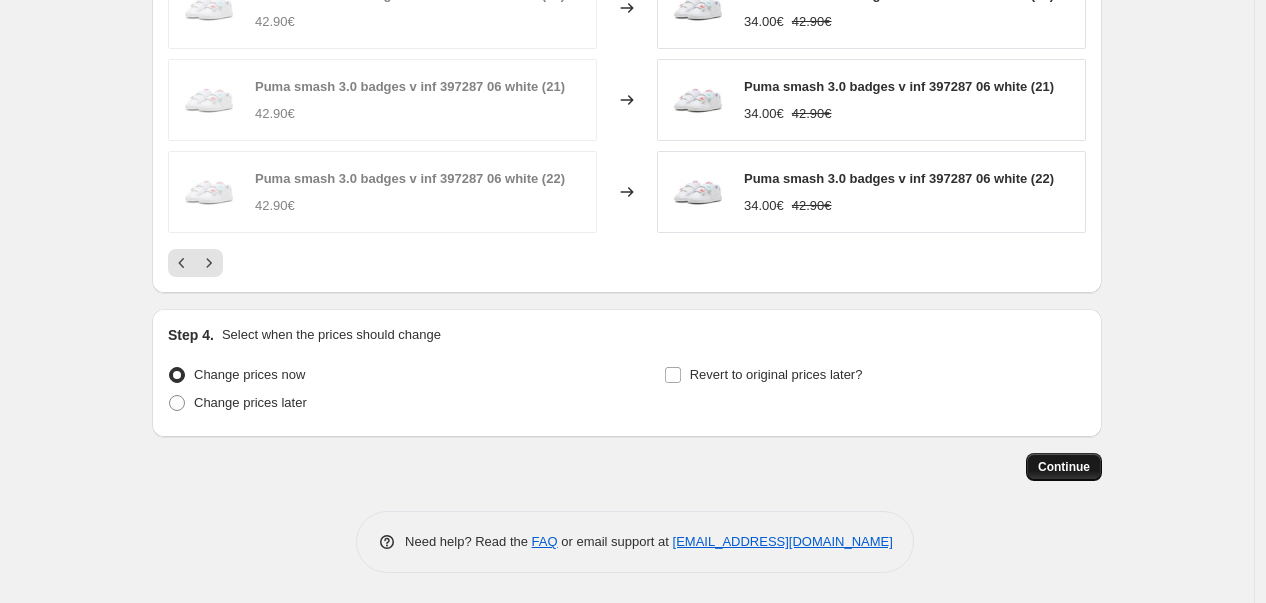click on "Continue" at bounding box center (1064, 467) 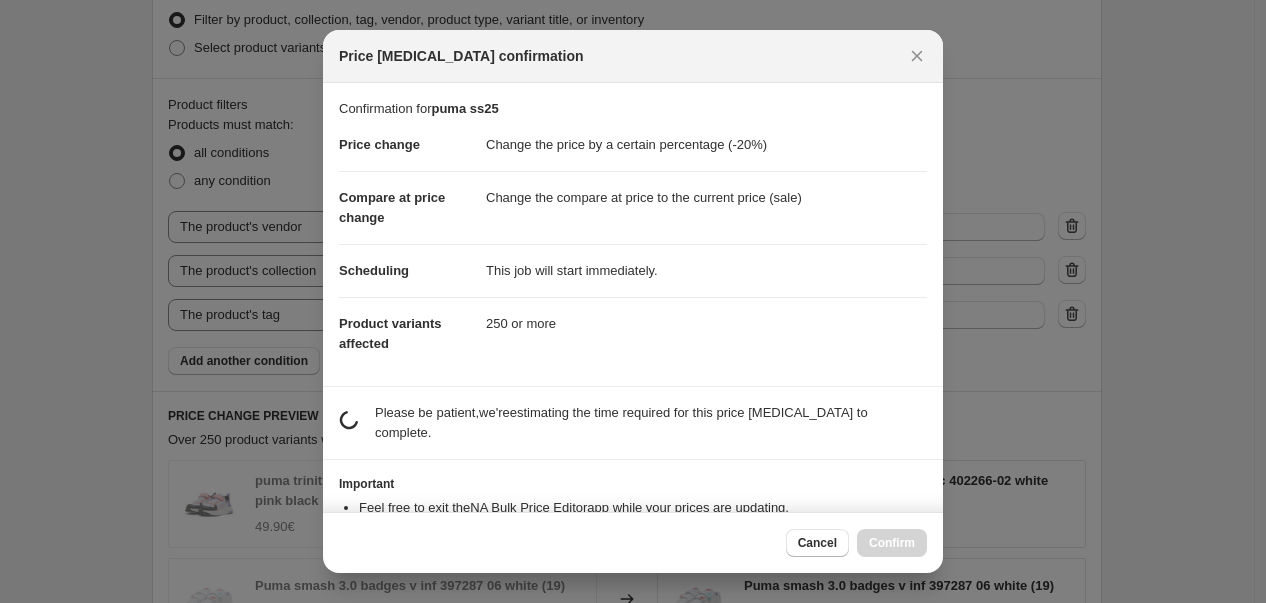 scroll, scrollTop: 1717, scrollLeft: 0, axis: vertical 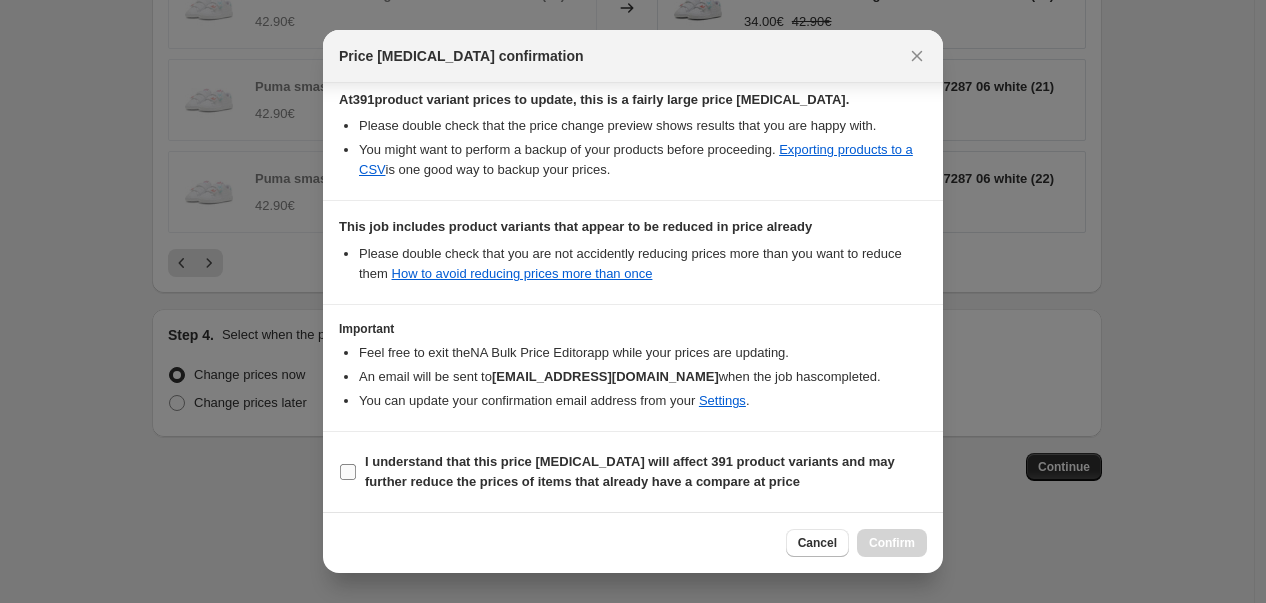 click on "I understand that this price [MEDICAL_DATA] will affect 391 product variants and may further reduce the prices of items that already have a compare at price" at bounding box center (348, 472) 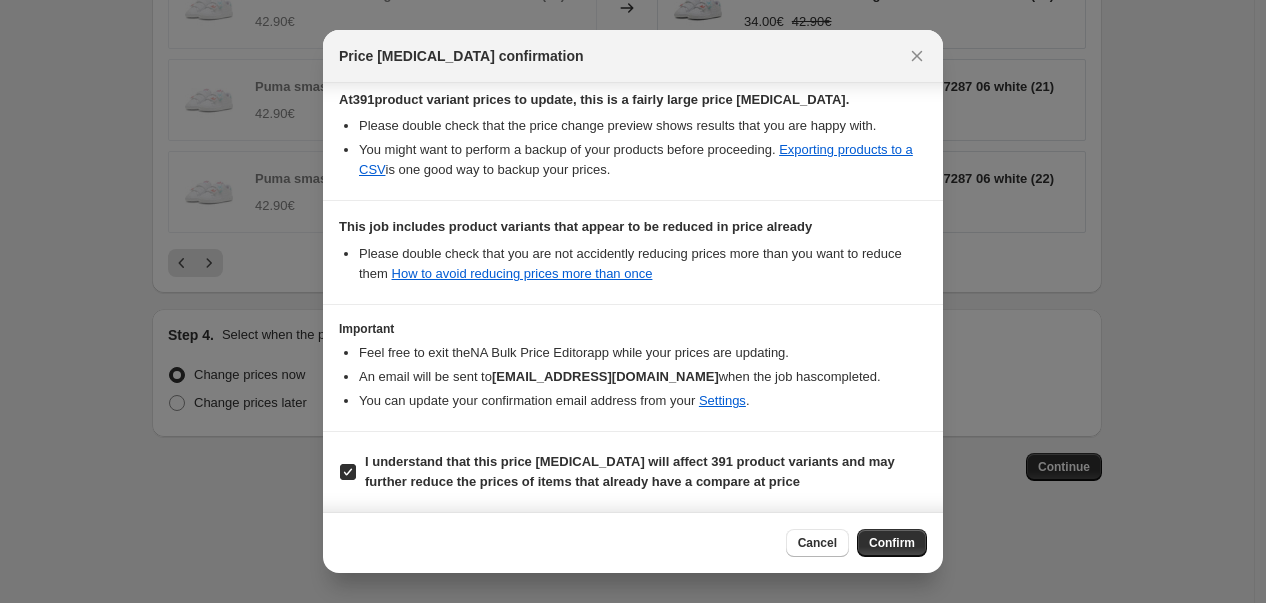scroll, scrollTop: 16, scrollLeft: 0, axis: vertical 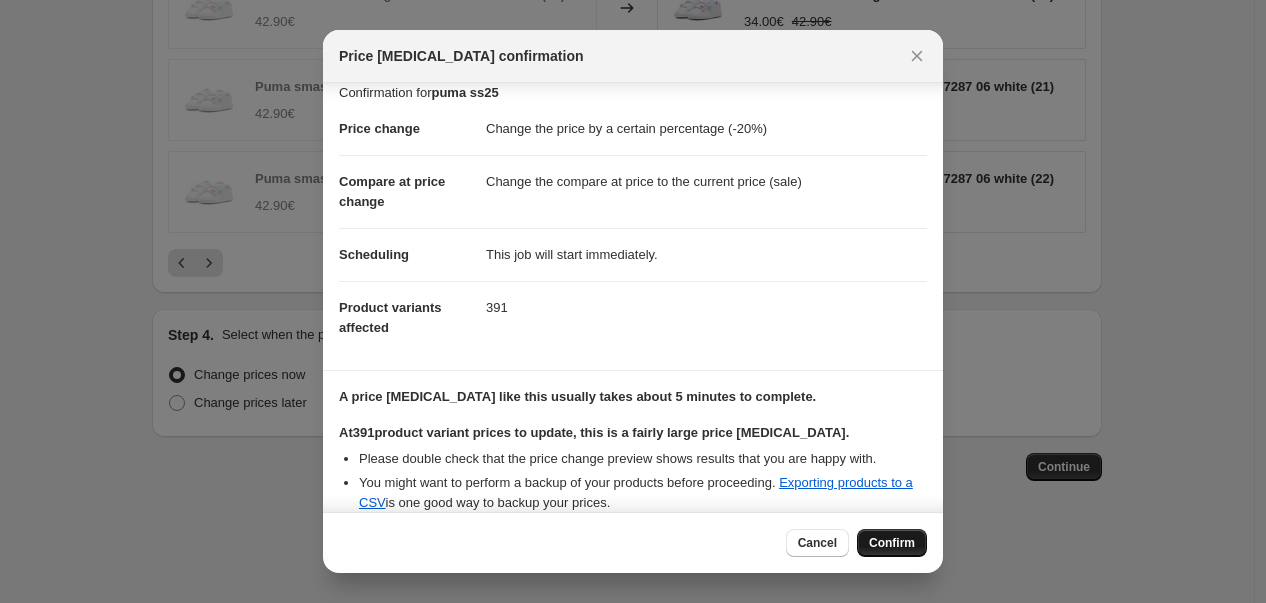 click on "Confirm" at bounding box center [892, 543] 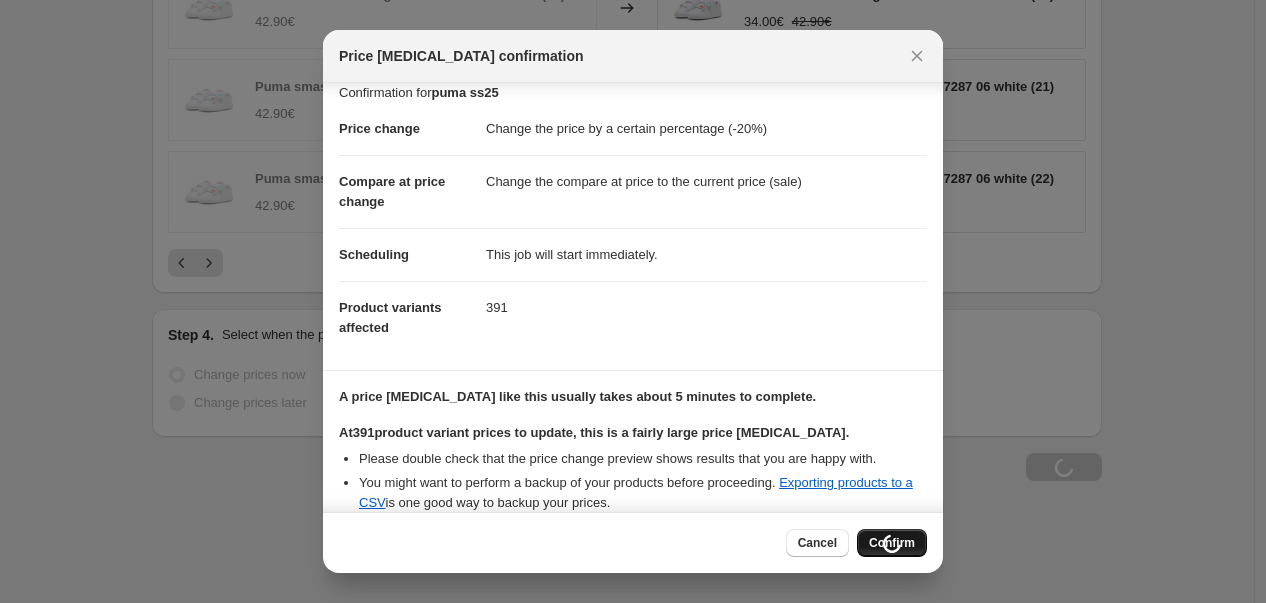type on "puma ss25" 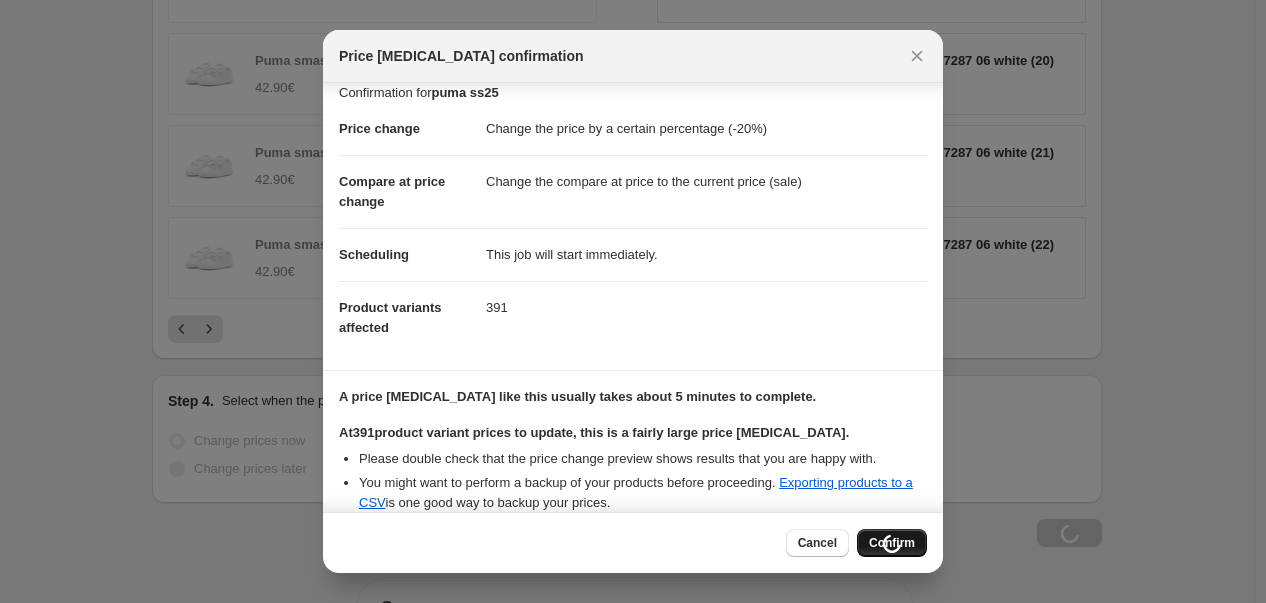 scroll, scrollTop: 1785, scrollLeft: 0, axis: vertical 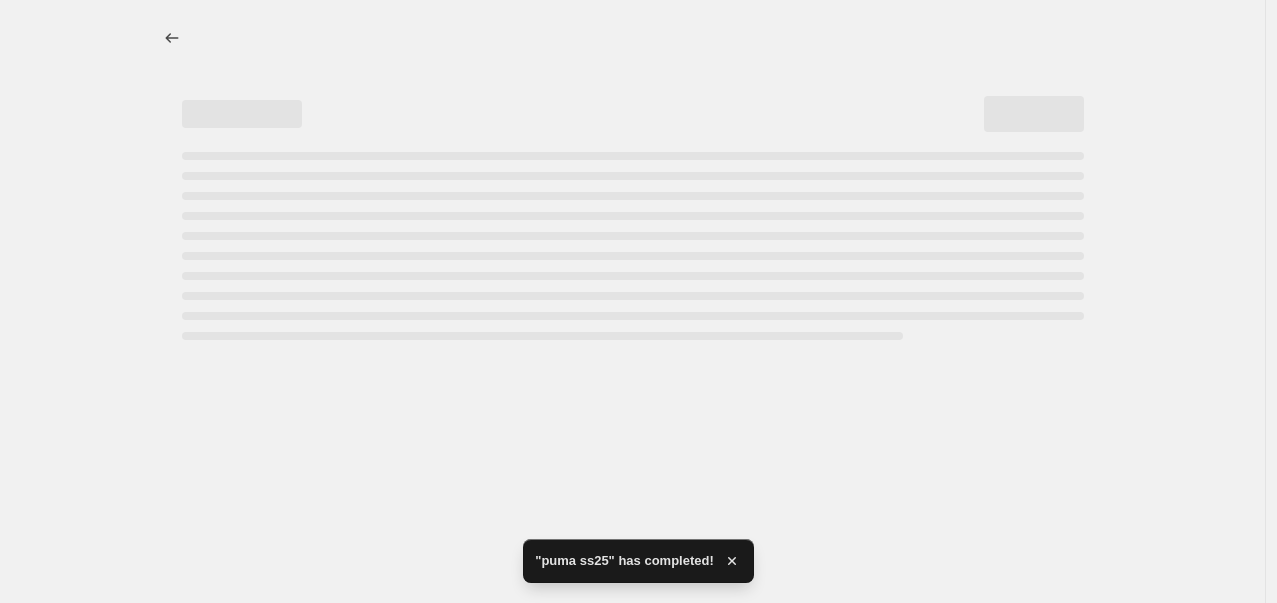 select on "percentage" 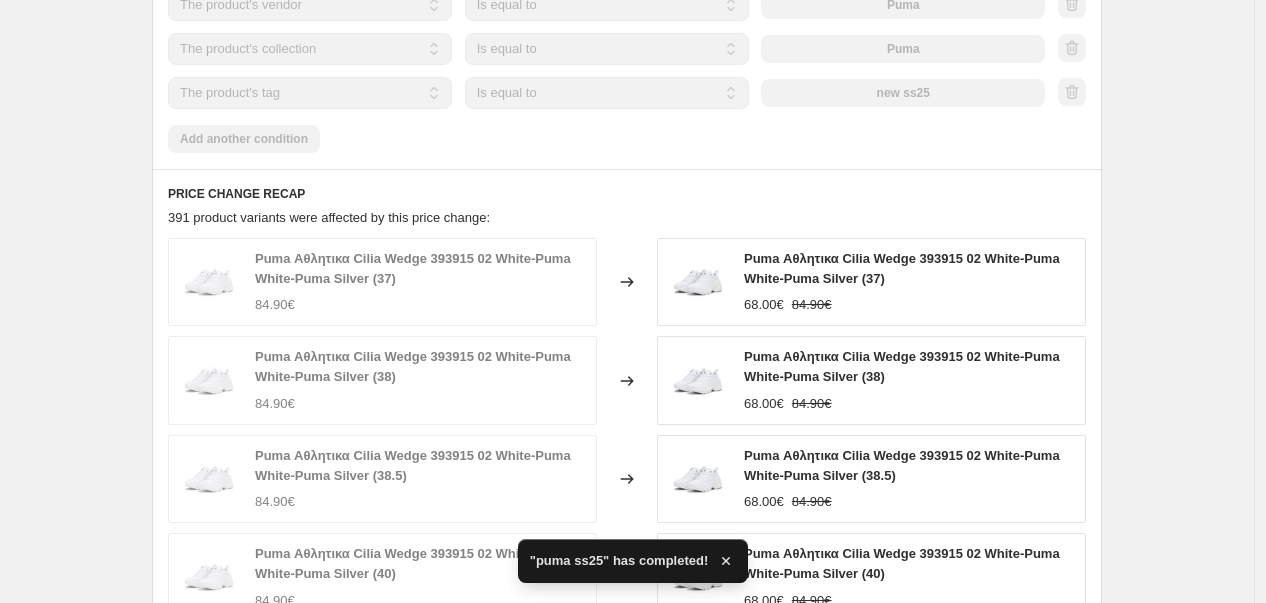 scroll, scrollTop: 1888, scrollLeft: 0, axis: vertical 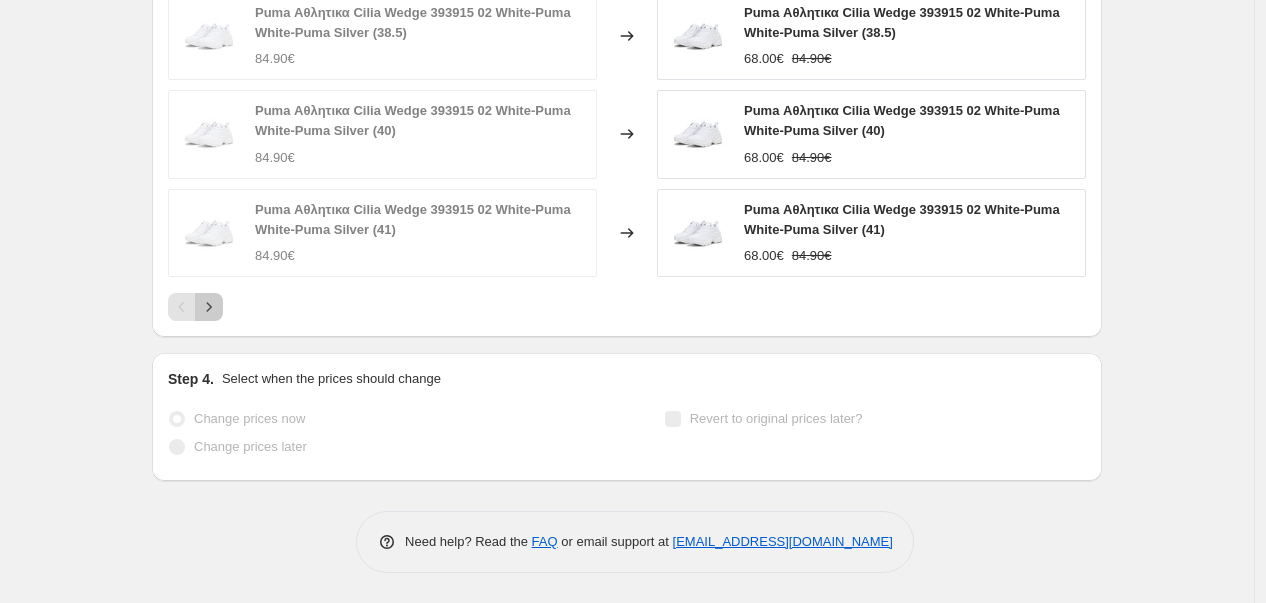 drag, startPoint x: 213, startPoint y: 314, endPoint x: 225, endPoint y: 313, distance: 12.0415945 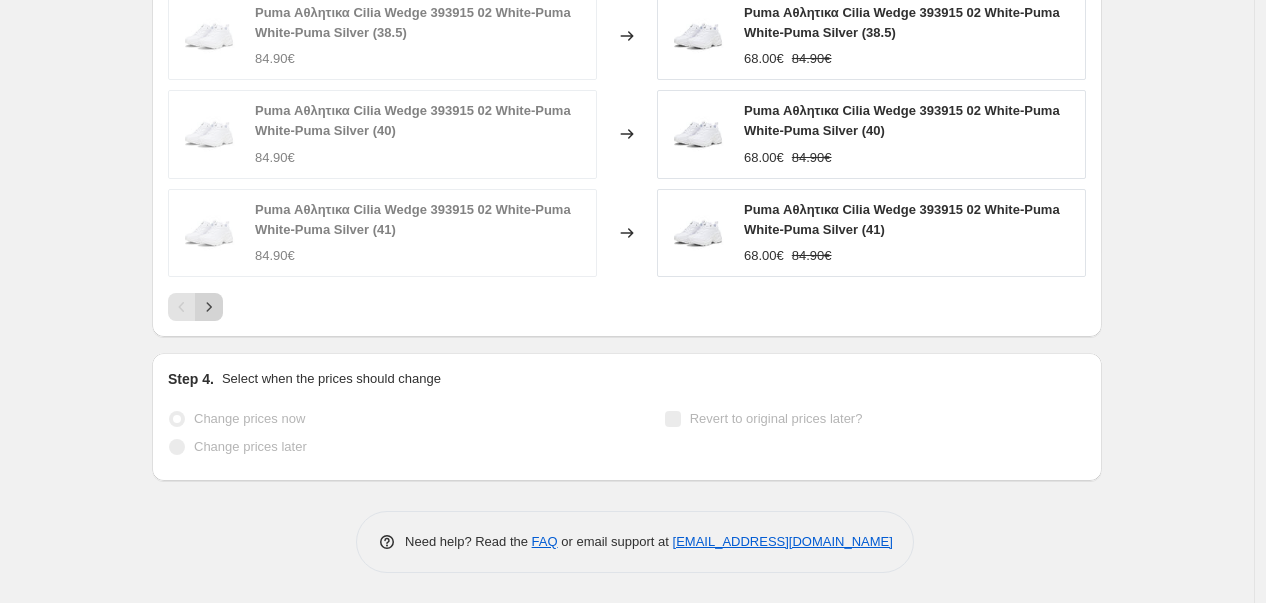 click 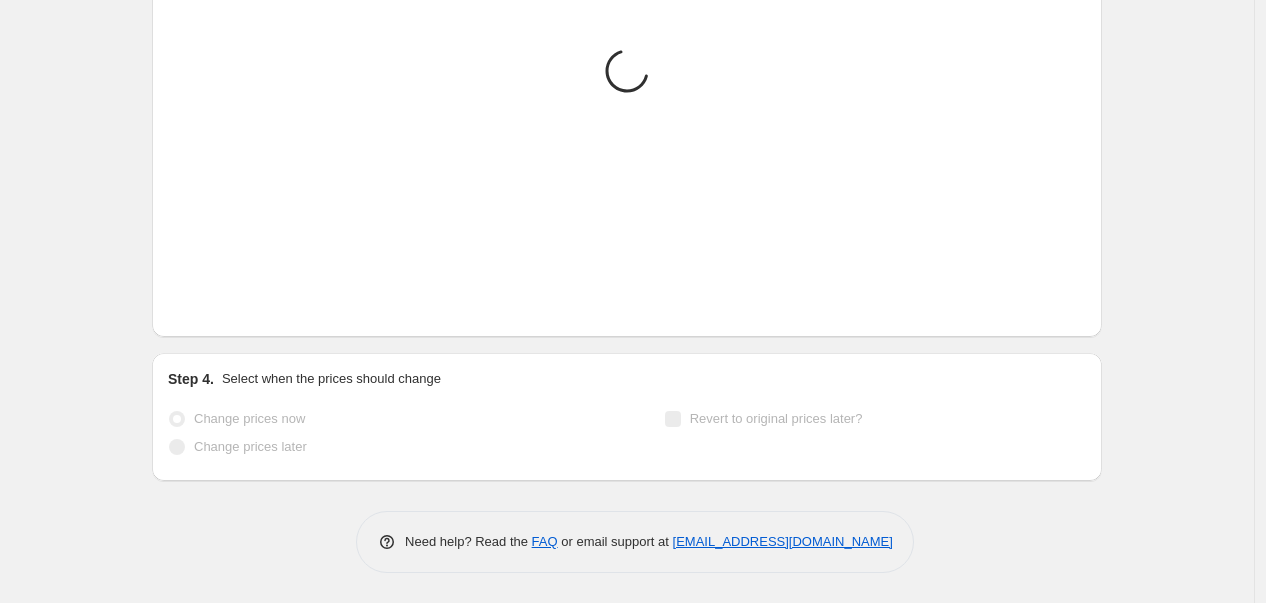 scroll, scrollTop: 1888, scrollLeft: 0, axis: vertical 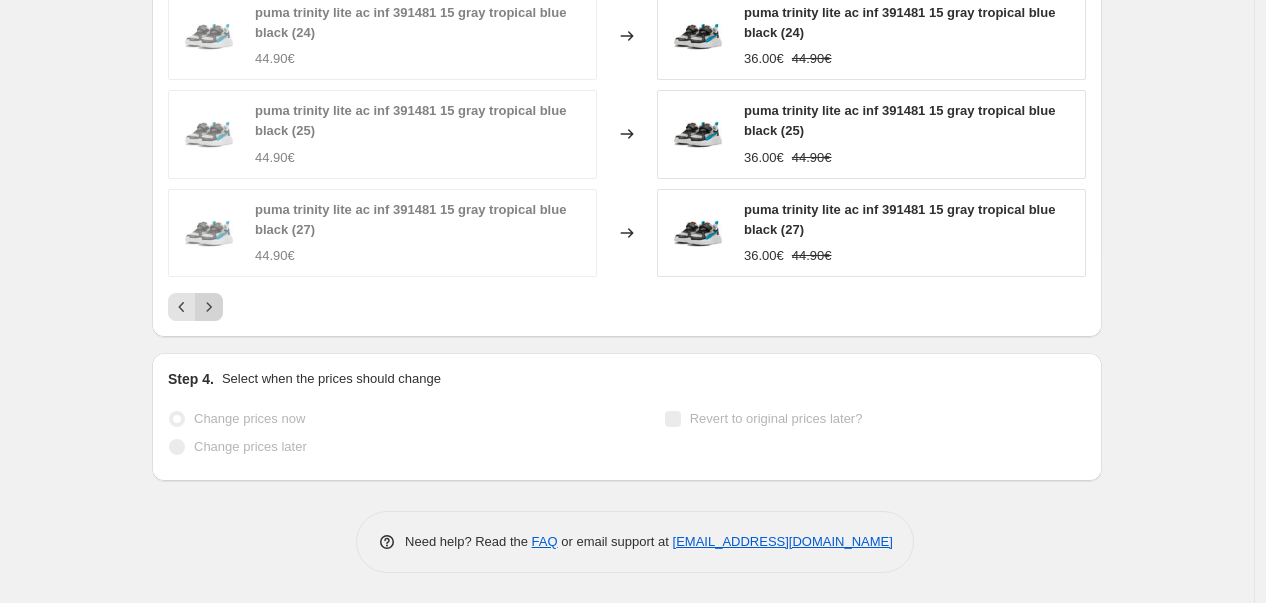 click 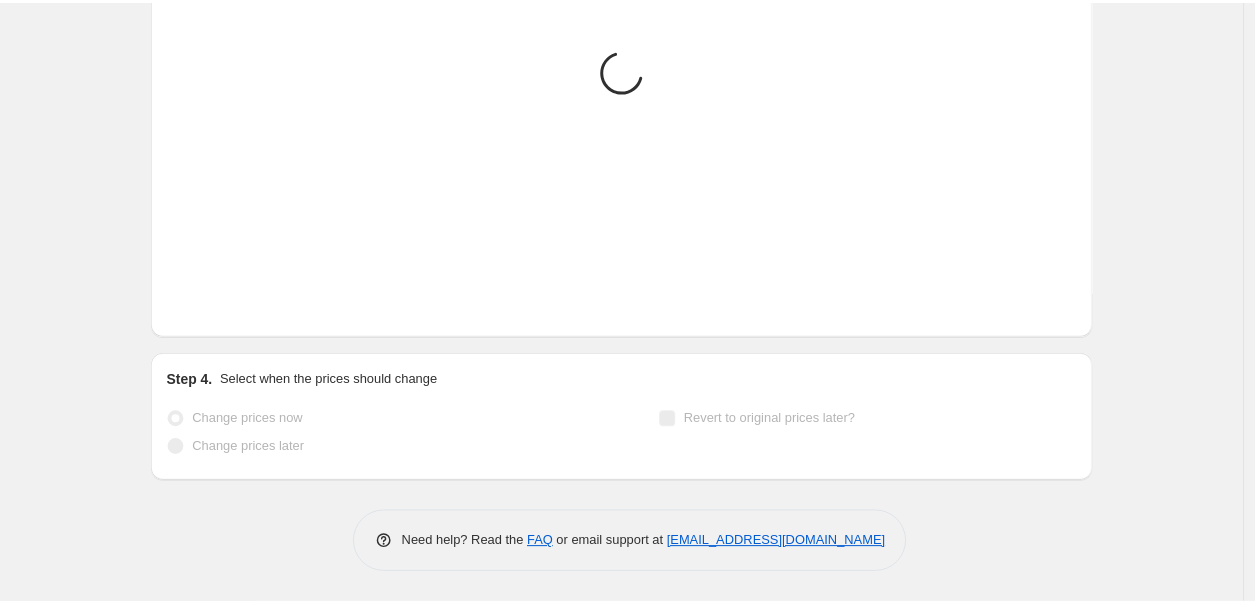 scroll, scrollTop: 1524, scrollLeft: 0, axis: vertical 